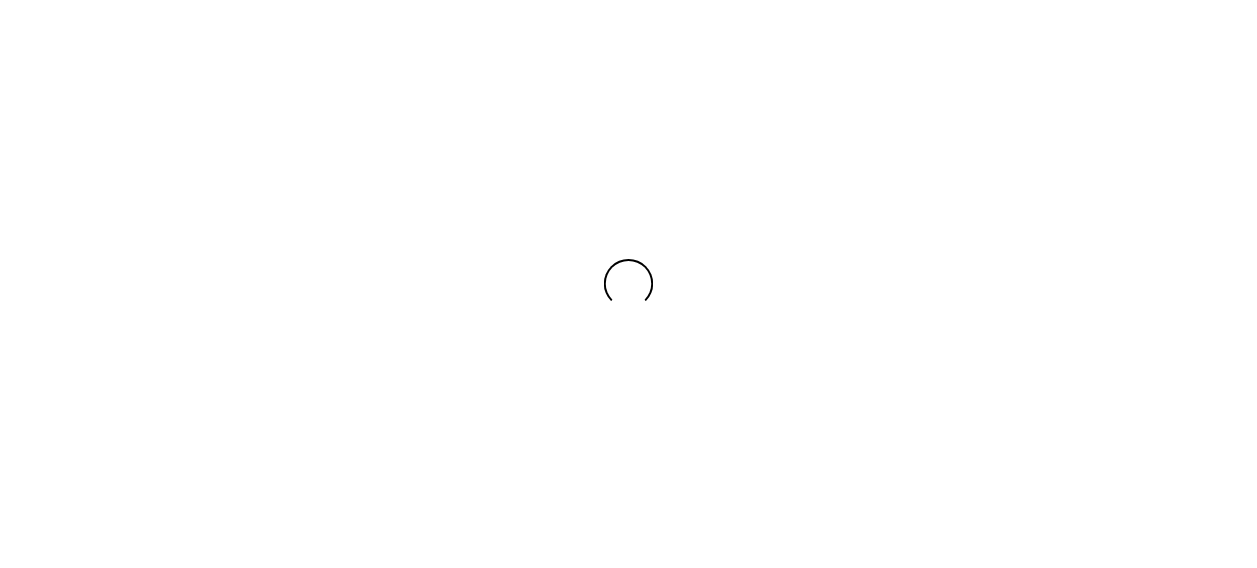 scroll, scrollTop: 0, scrollLeft: 0, axis: both 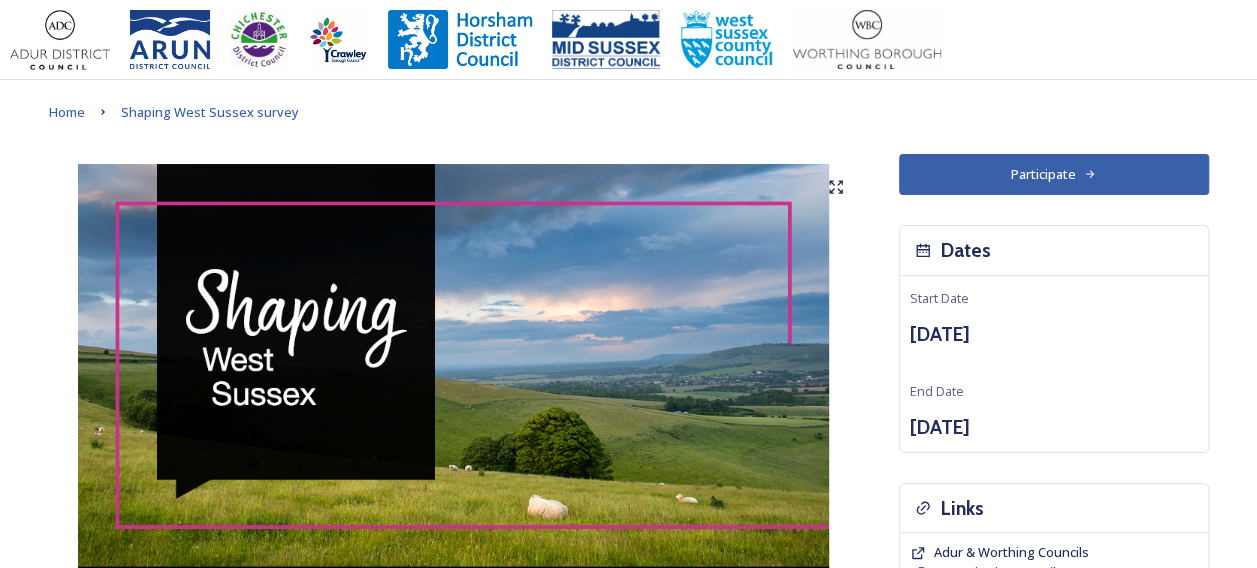click on "Participate" at bounding box center (1054, 174) 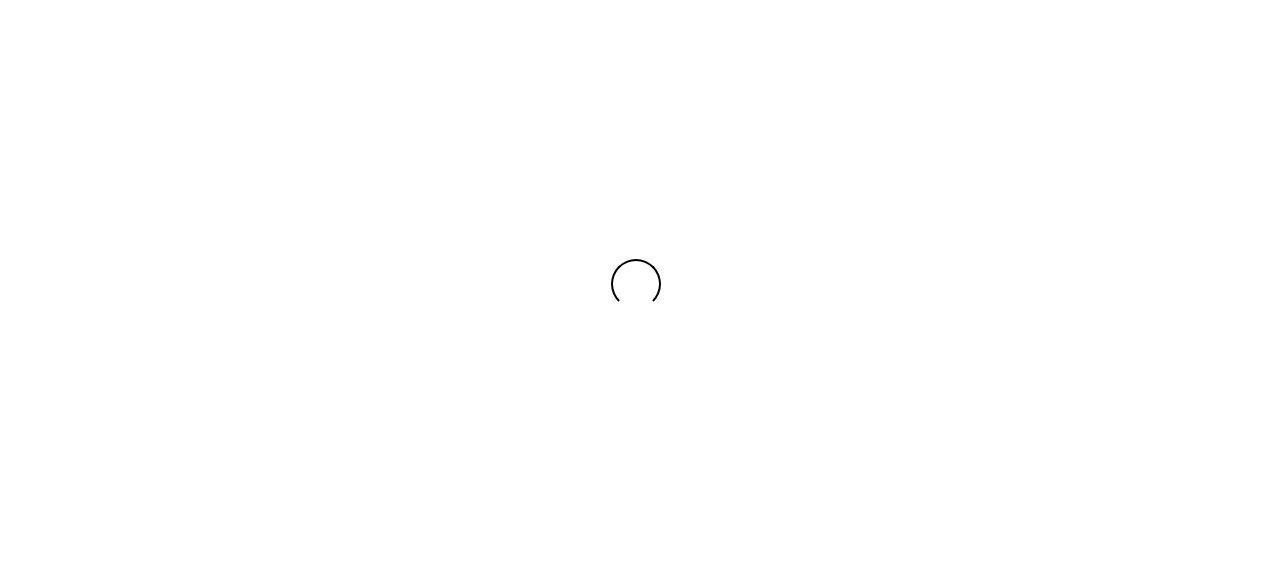 scroll, scrollTop: 0, scrollLeft: 0, axis: both 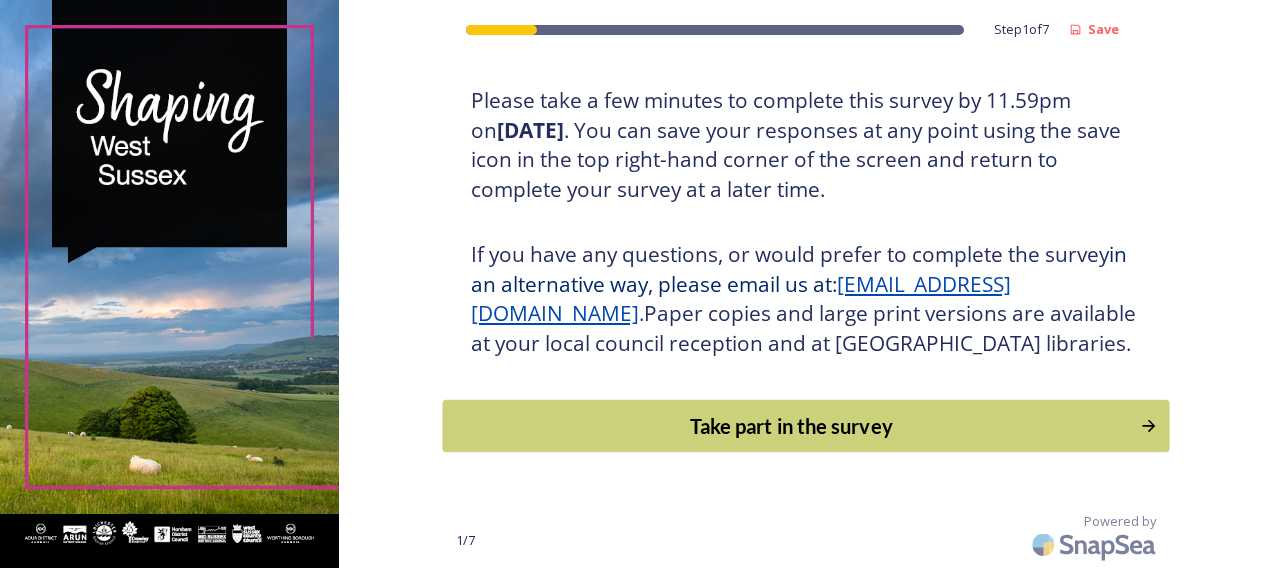 click on "Take part in the survey" at bounding box center (791, 426) 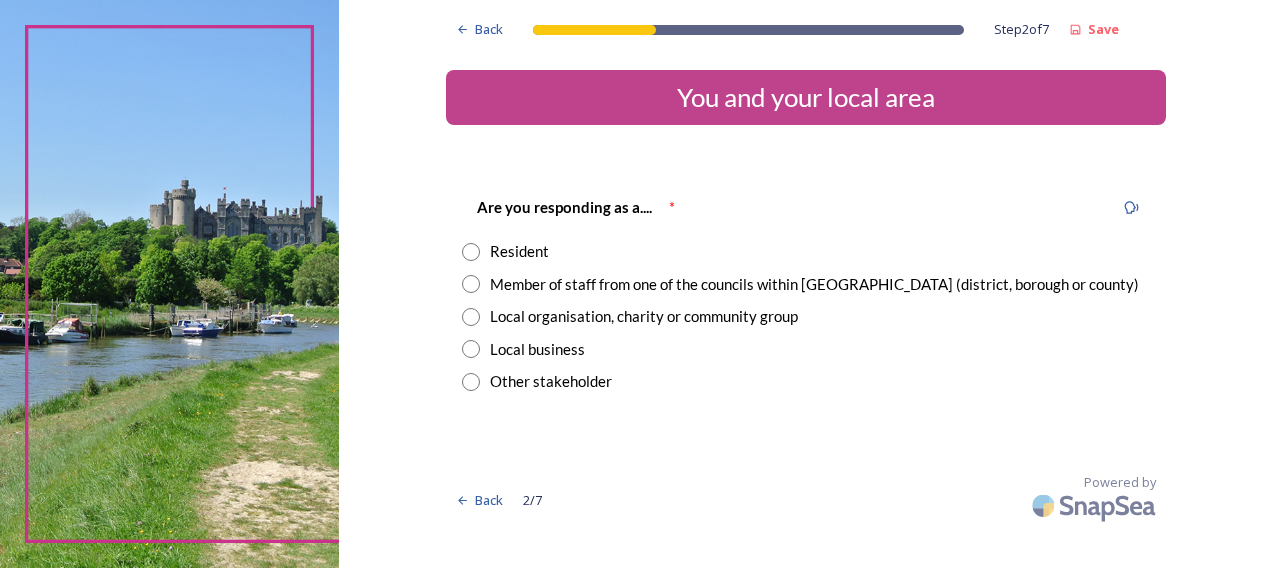 click on "Member of staff from one of the councils within West Sussex (district, borough or county)" at bounding box center [814, 284] 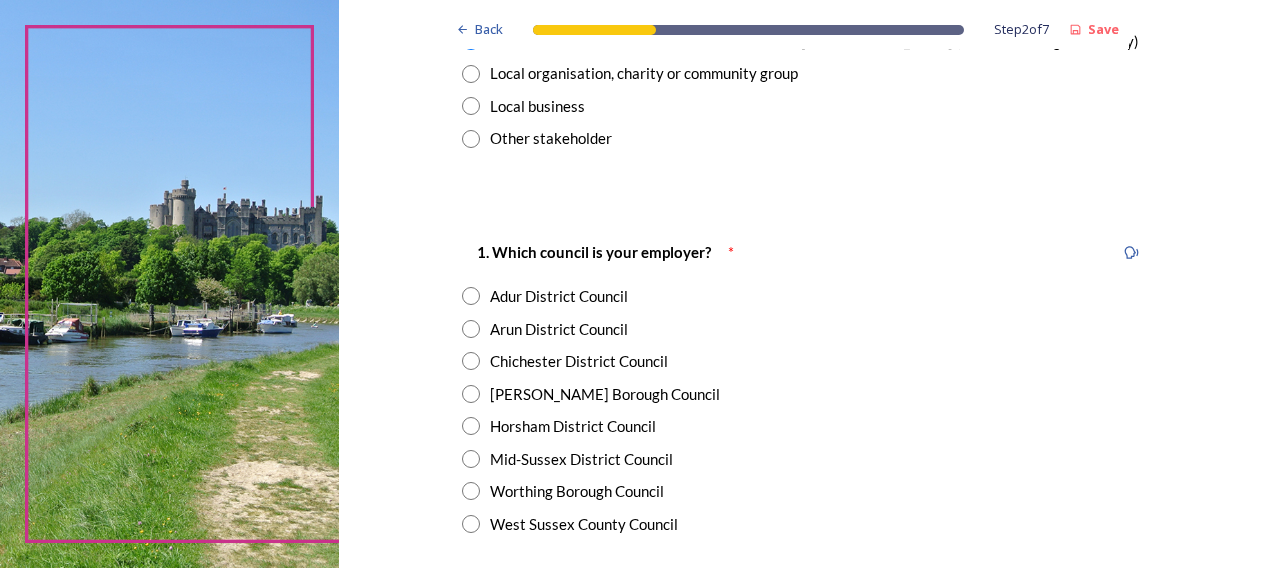 scroll, scrollTop: 300, scrollLeft: 0, axis: vertical 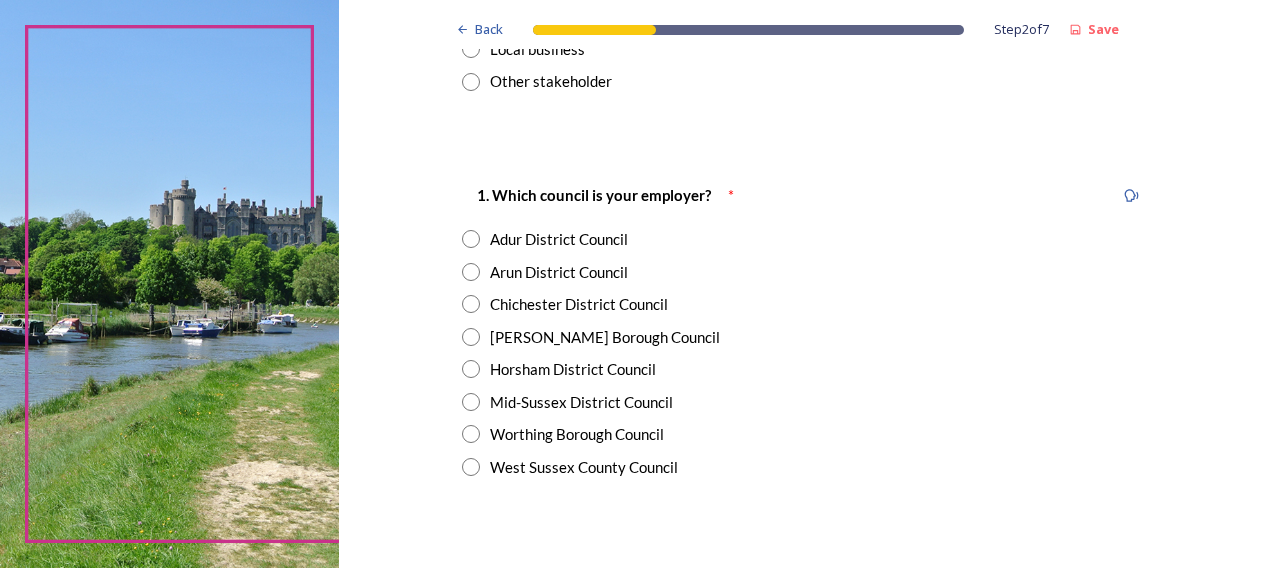 click on "Chichester District Council" at bounding box center (579, 304) 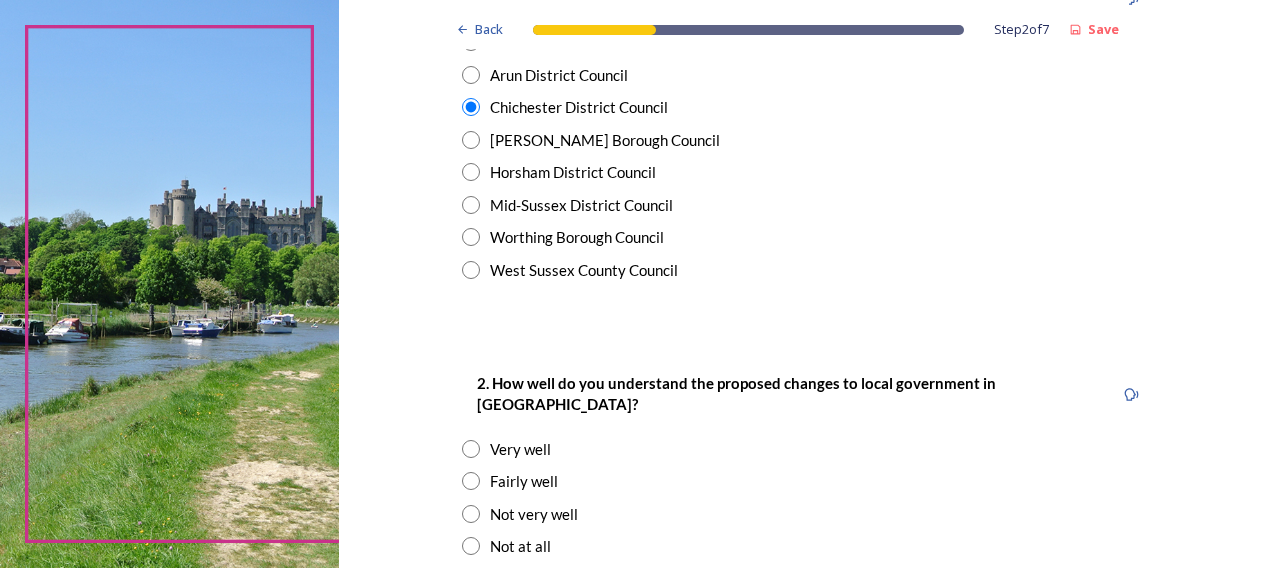 scroll, scrollTop: 400, scrollLeft: 0, axis: vertical 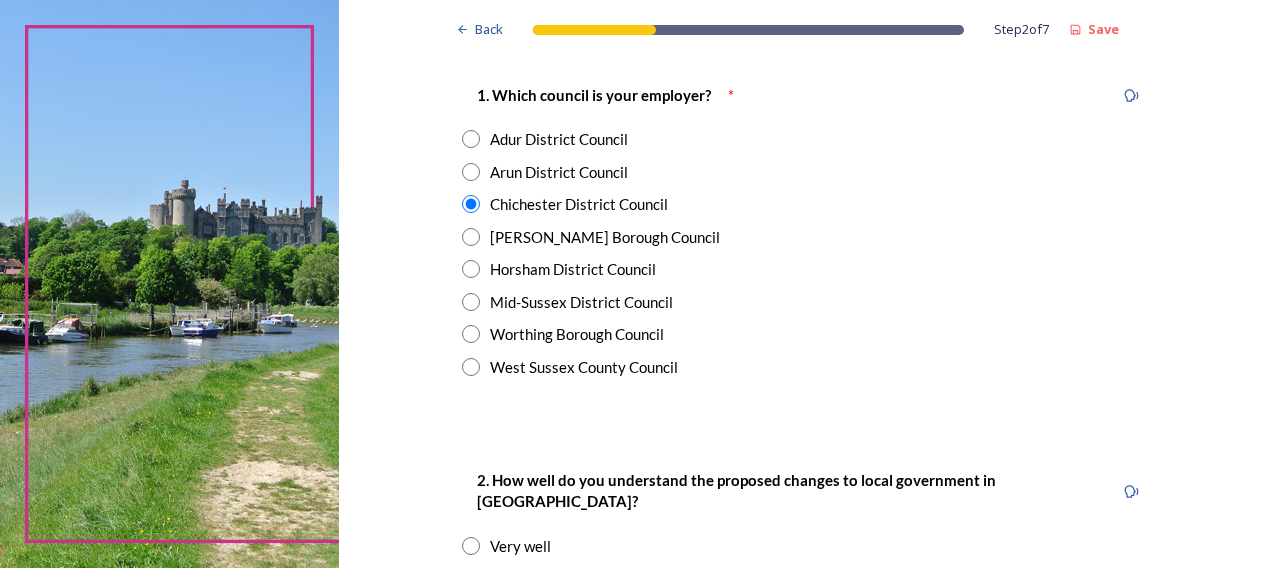 click on "Mid-Sussex District Council" at bounding box center [581, 302] 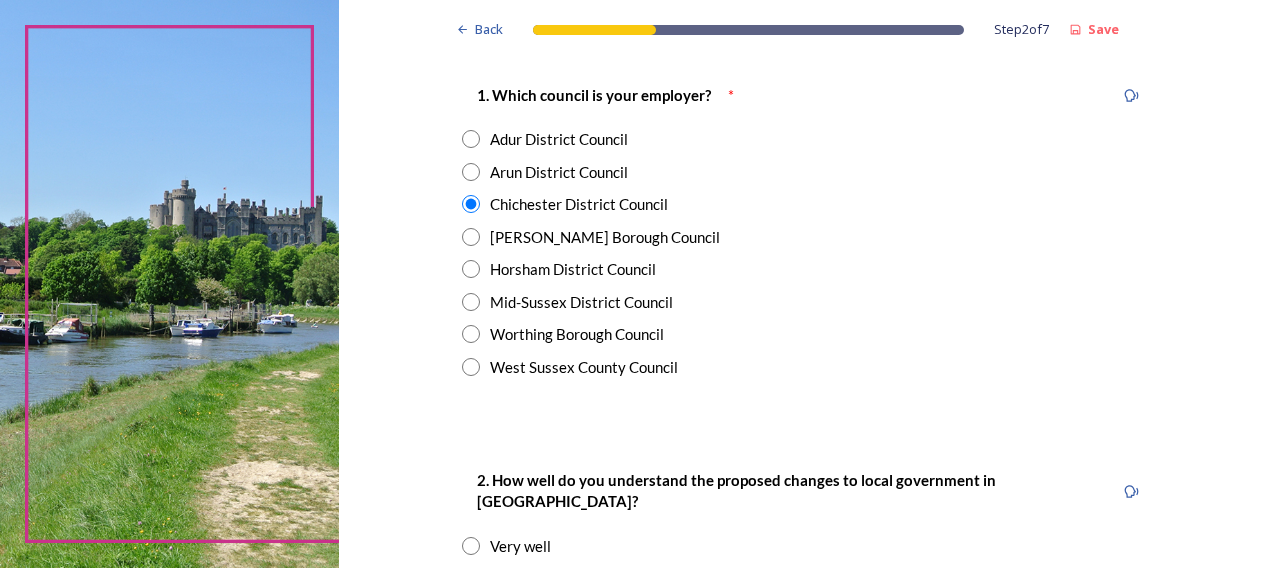 radio on "false" 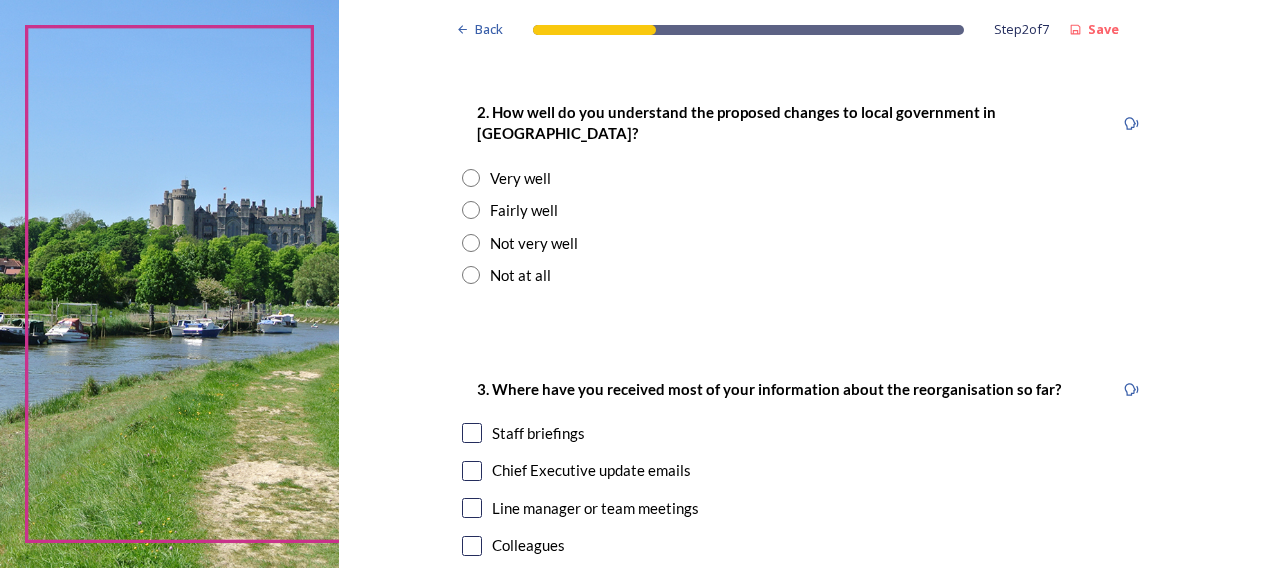 scroll, scrollTop: 800, scrollLeft: 0, axis: vertical 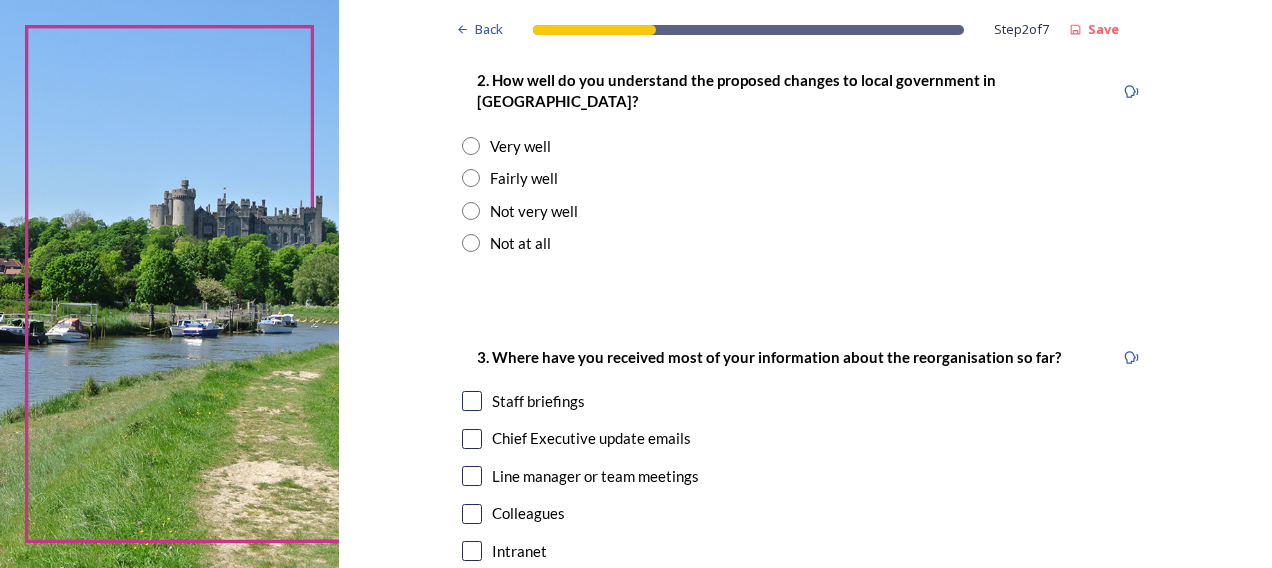 click on "Fairly well" at bounding box center [524, 178] 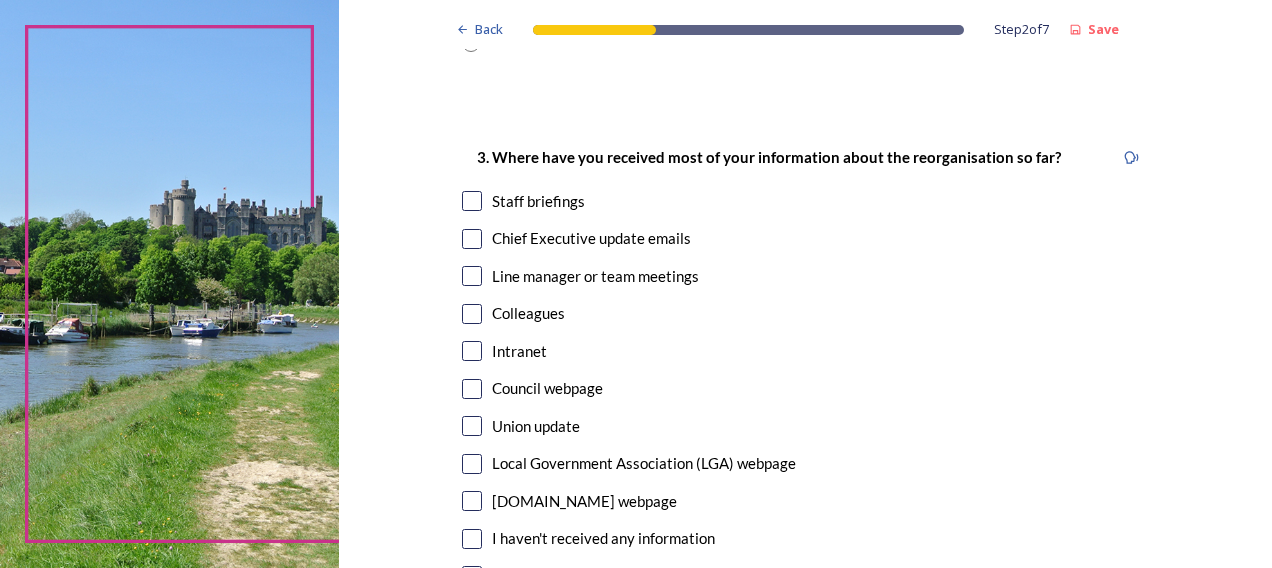 scroll, scrollTop: 1100, scrollLeft: 0, axis: vertical 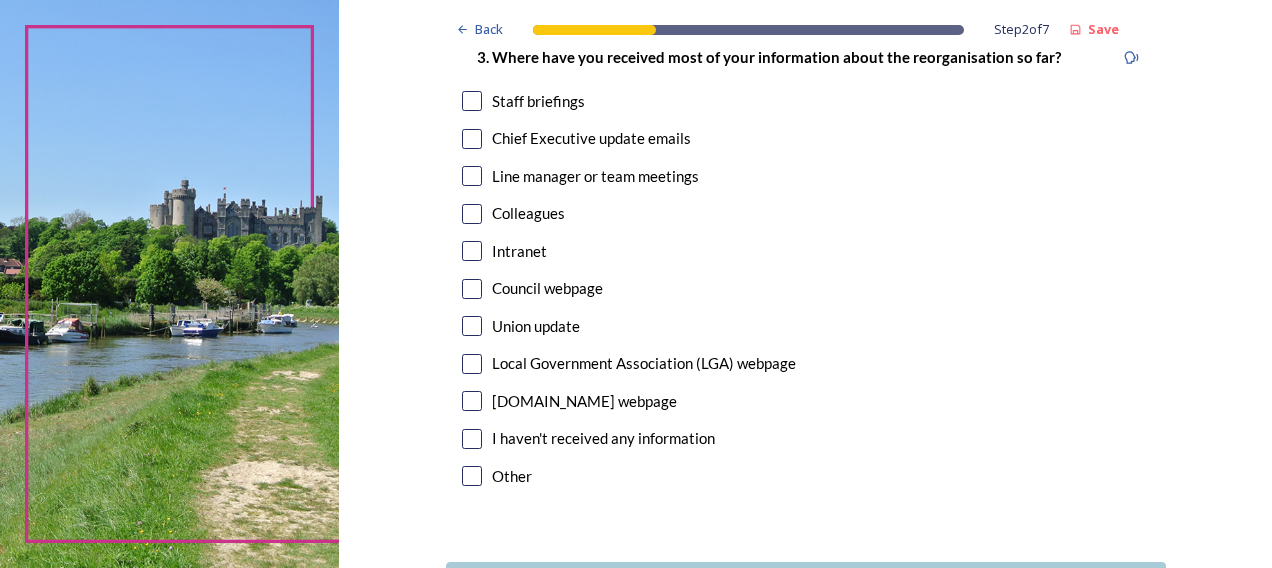 click on "Colleagues" at bounding box center (528, 213) 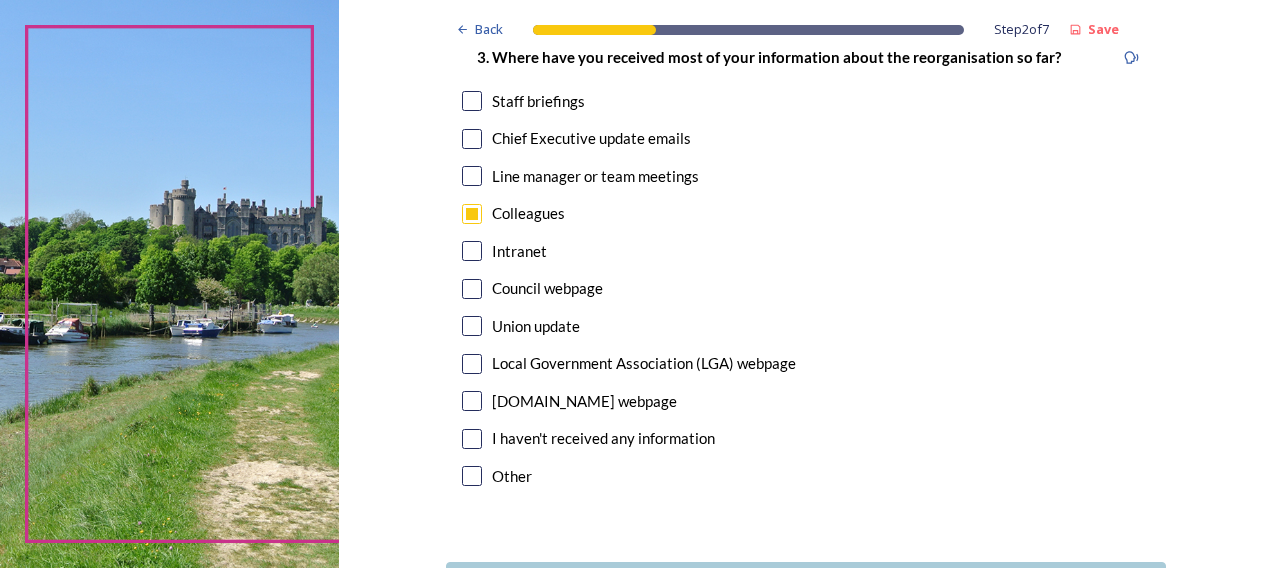 click on "Line manager or team meetings" at bounding box center (595, 176) 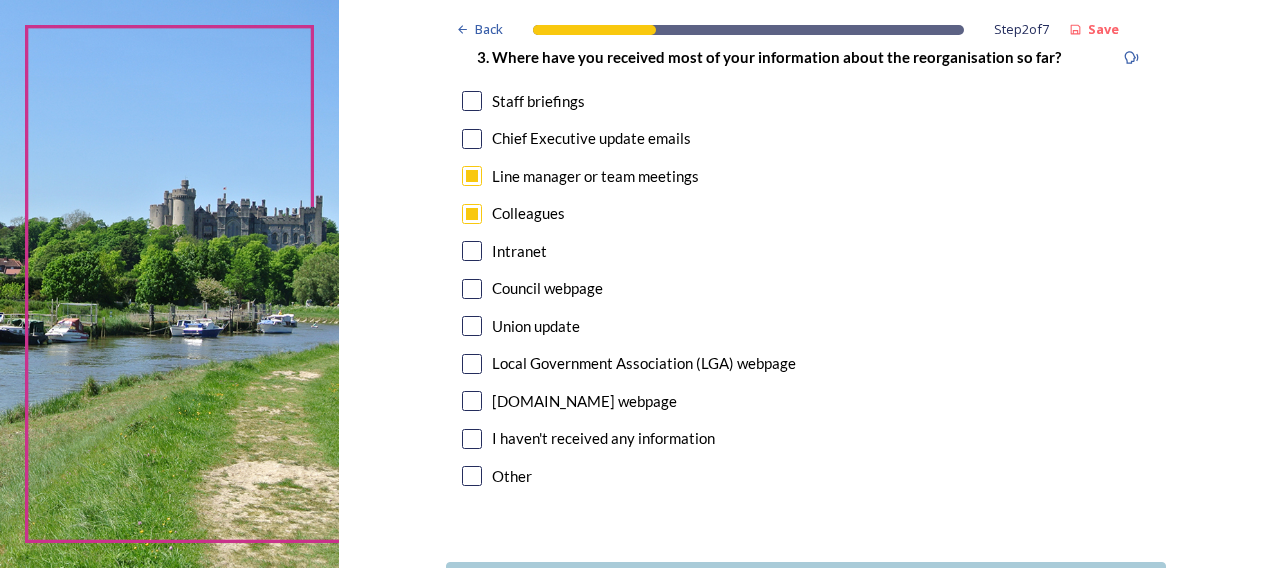 checkbox on "true" 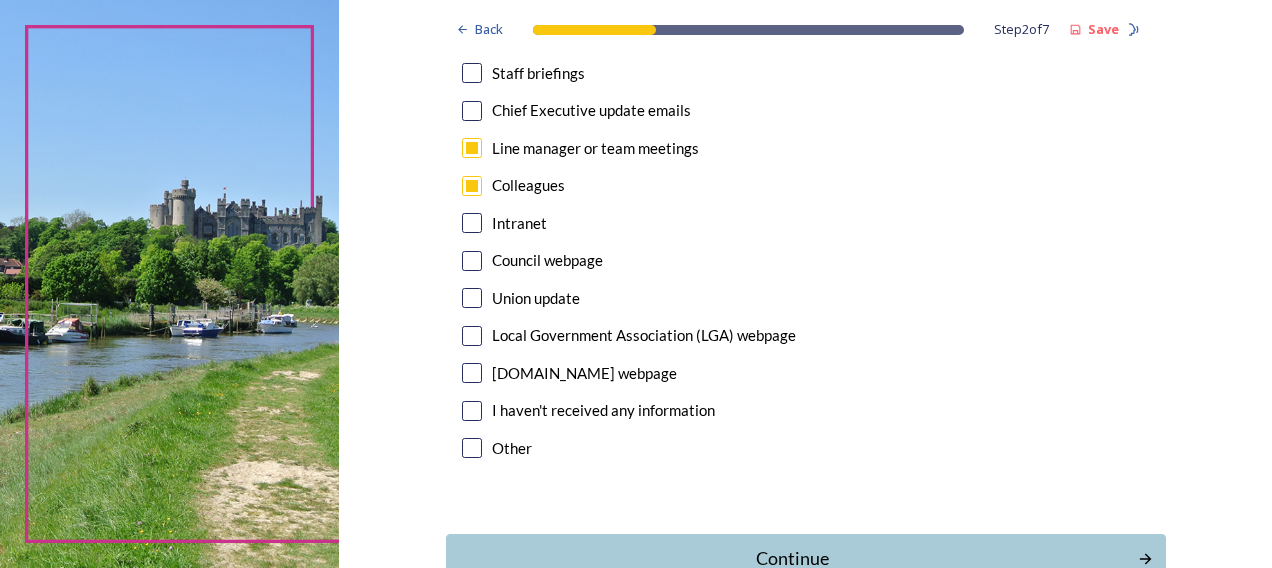 scroll, scrollTop: 1200, scrollLeft: 0, axis: vertical 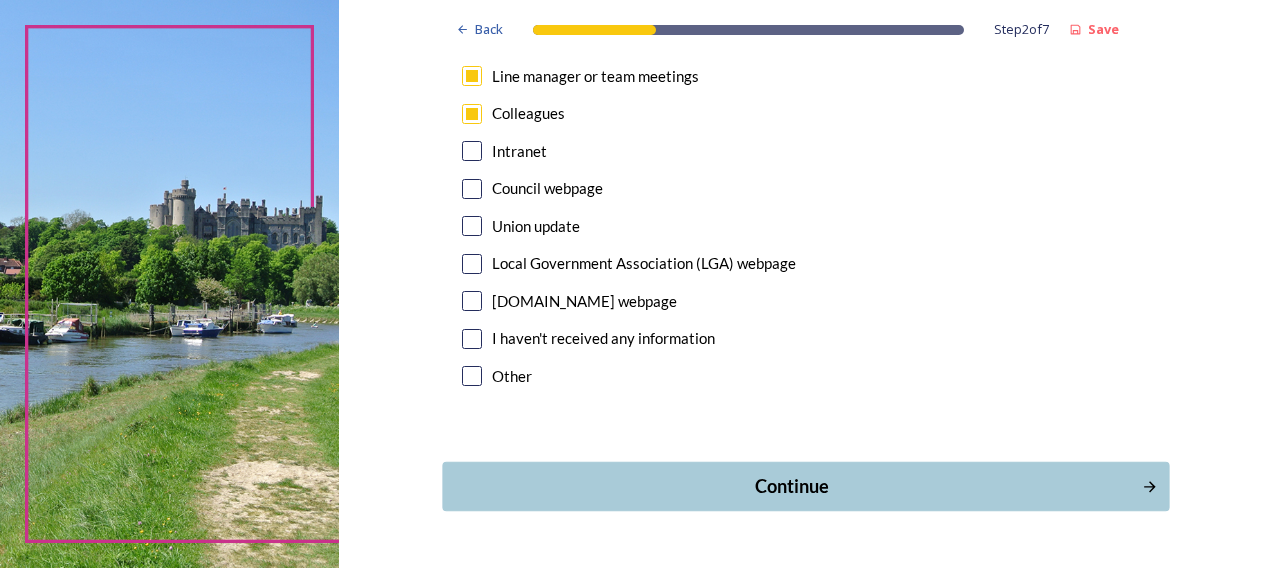 click on "Continue" at bounding box center [791, 486] 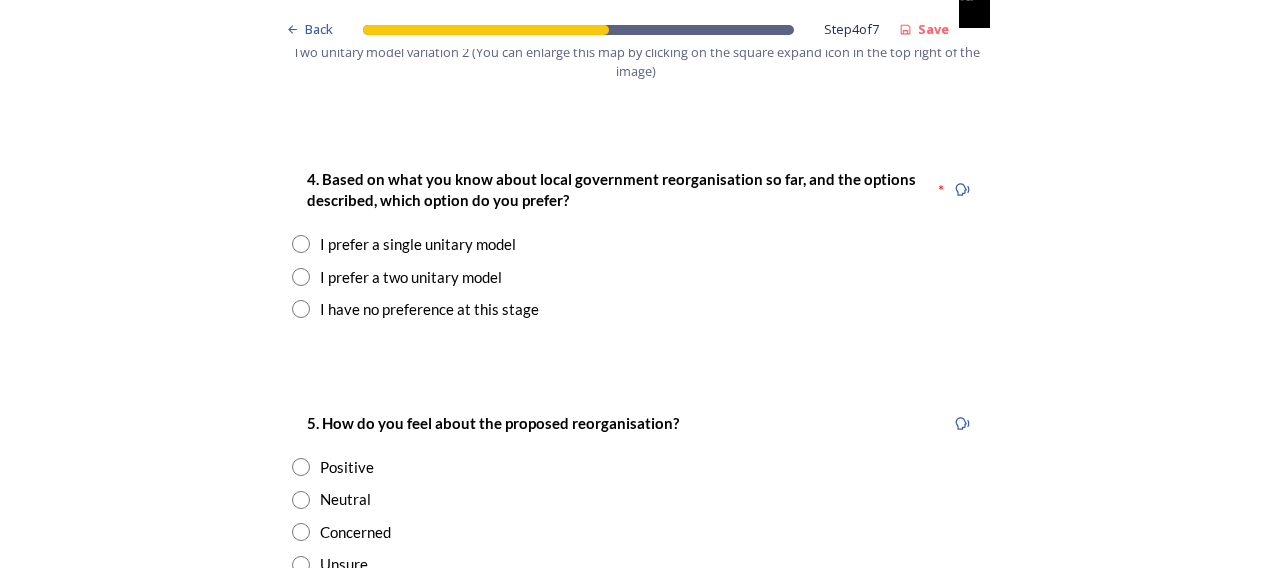 scroll, scrollTop: 2700, scrollLeft: 0, axis: vertical 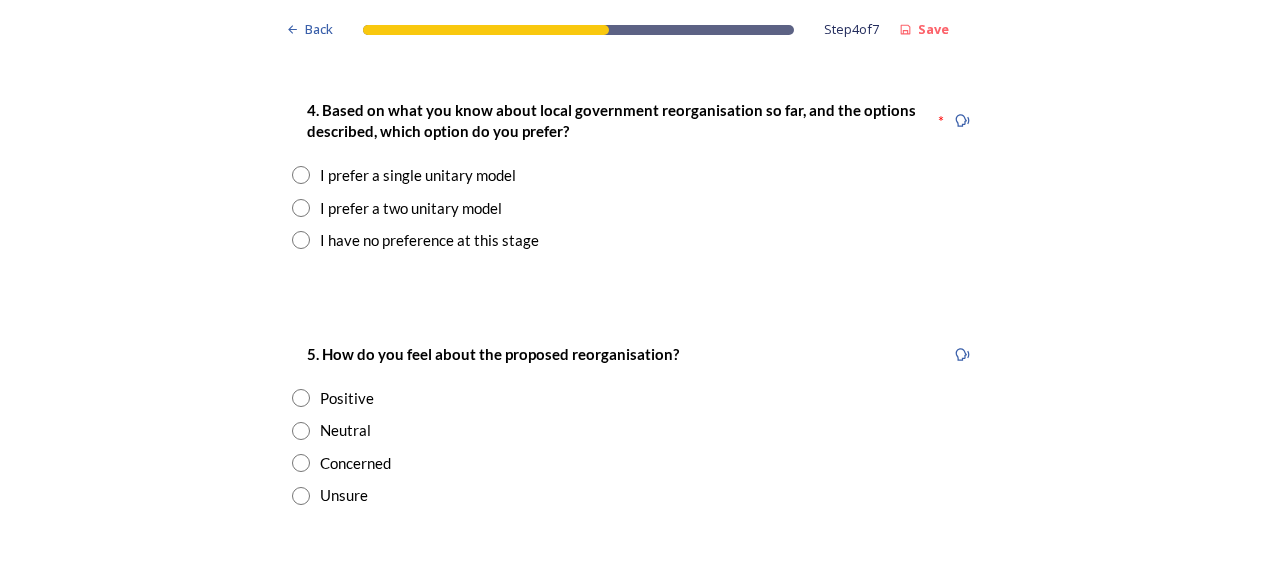 click on "I prefer a single unitary model" at bounding box center (418, 175) 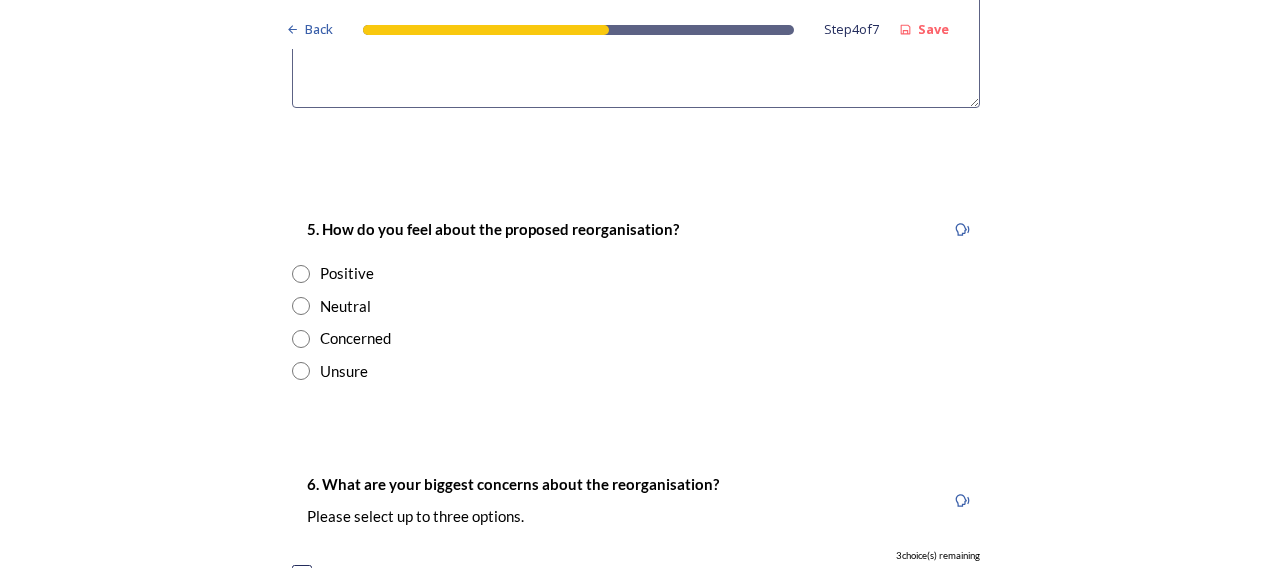 scroll, scrollTop: 3300, scrollLeft: 0, axis: vertical 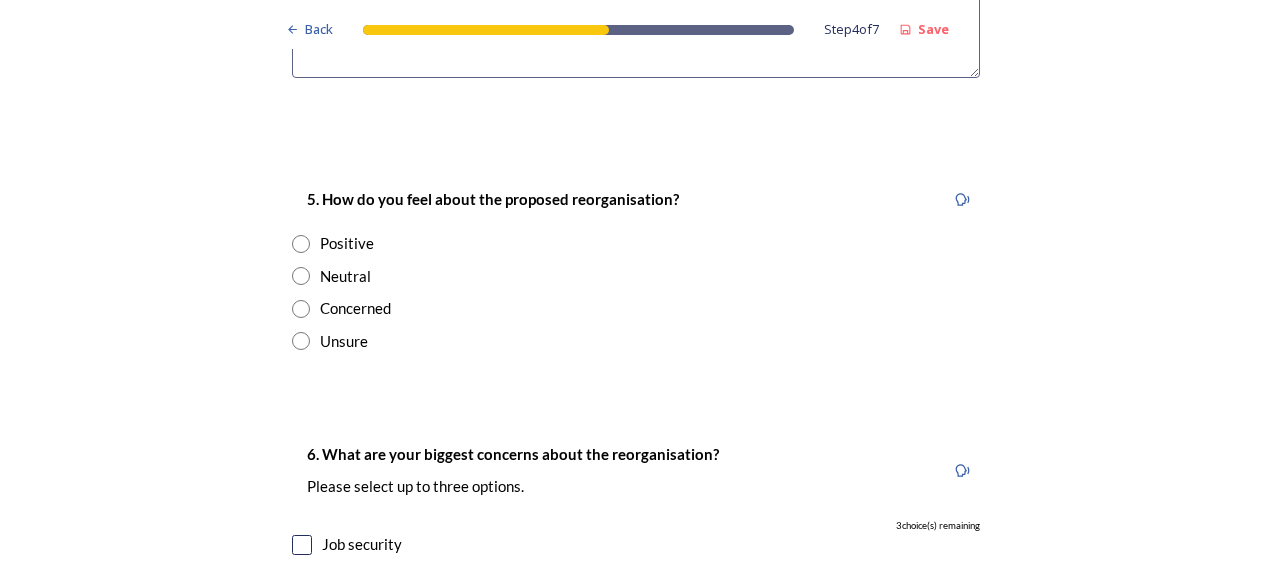 click on "Unsure" at bounding box center (344, 341) 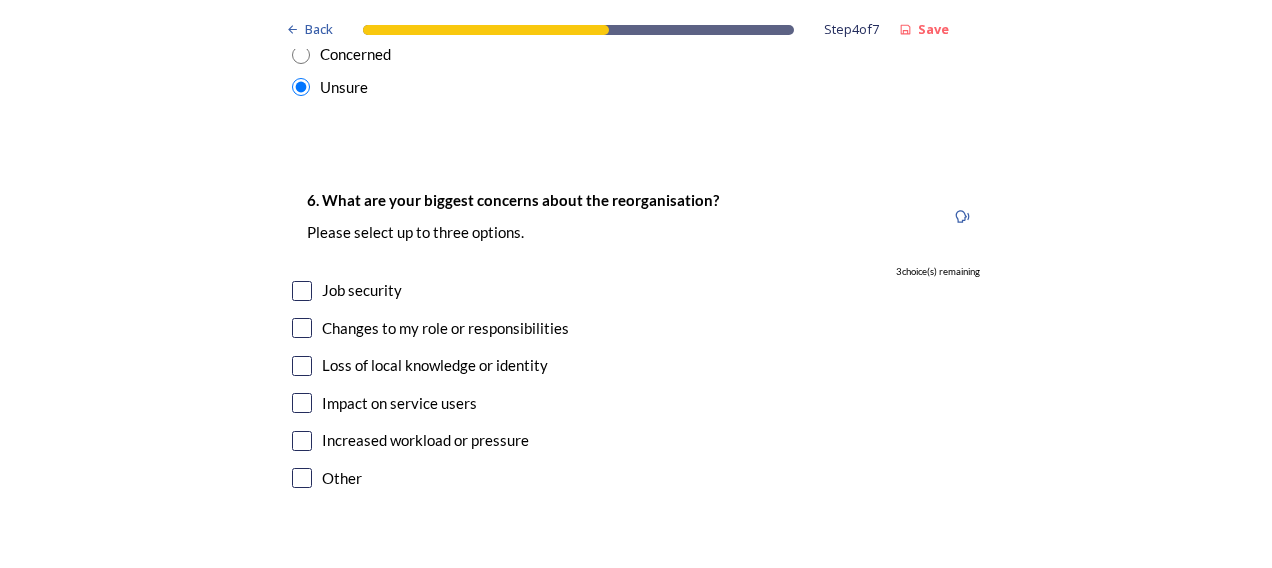 scroll, scrollTop: 3600, scrollLeft: 0, axis: vertical 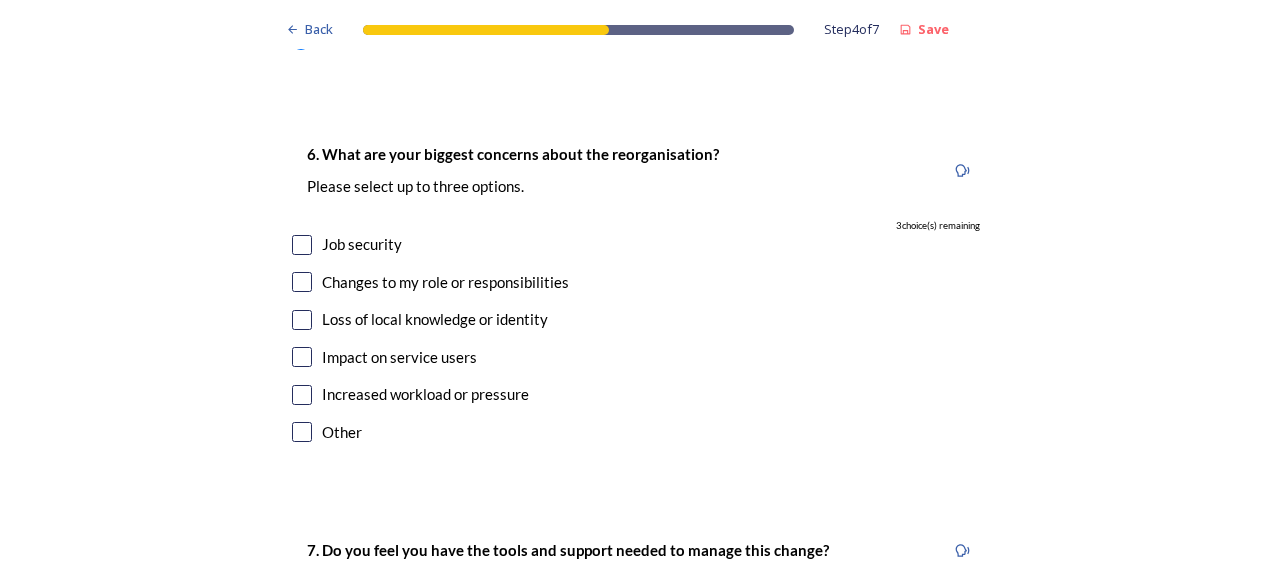 click on "Increased workload or pressure" at bounding box center (425, 394) 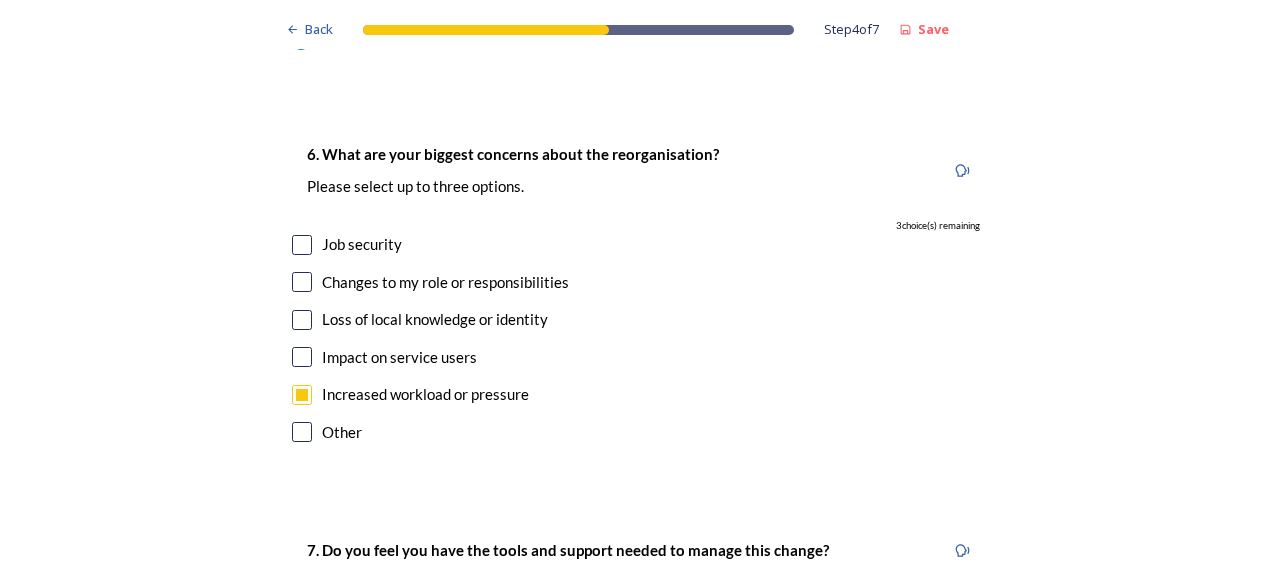 checkbox on "true" 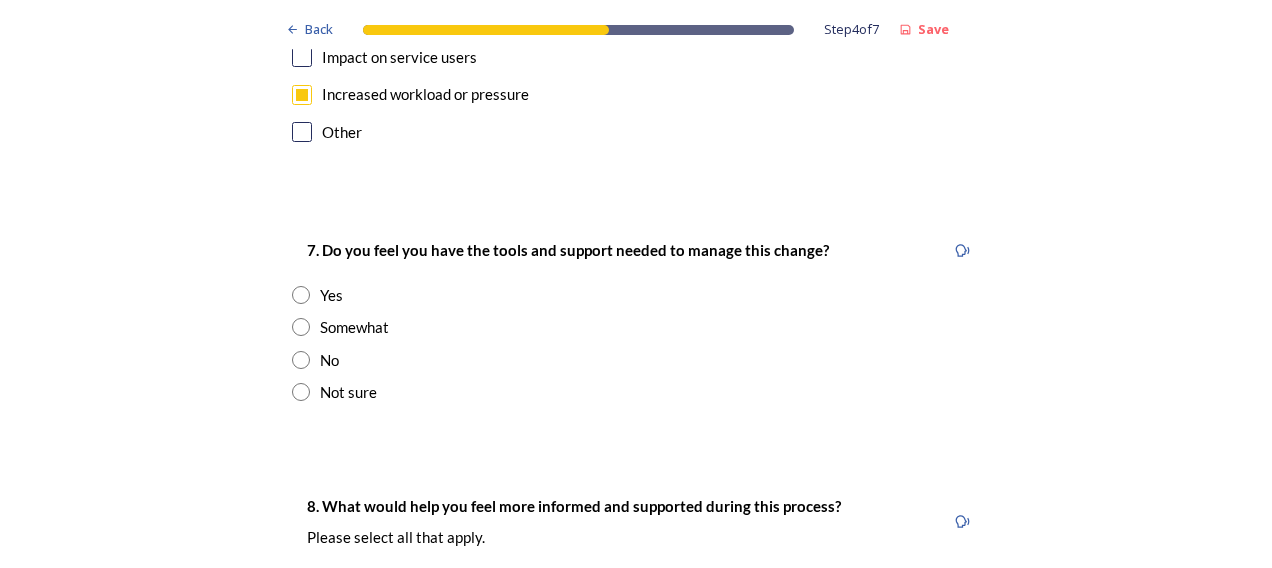 scroll, scrollTop: 4000, scrollLeft: 0, axis: vertical 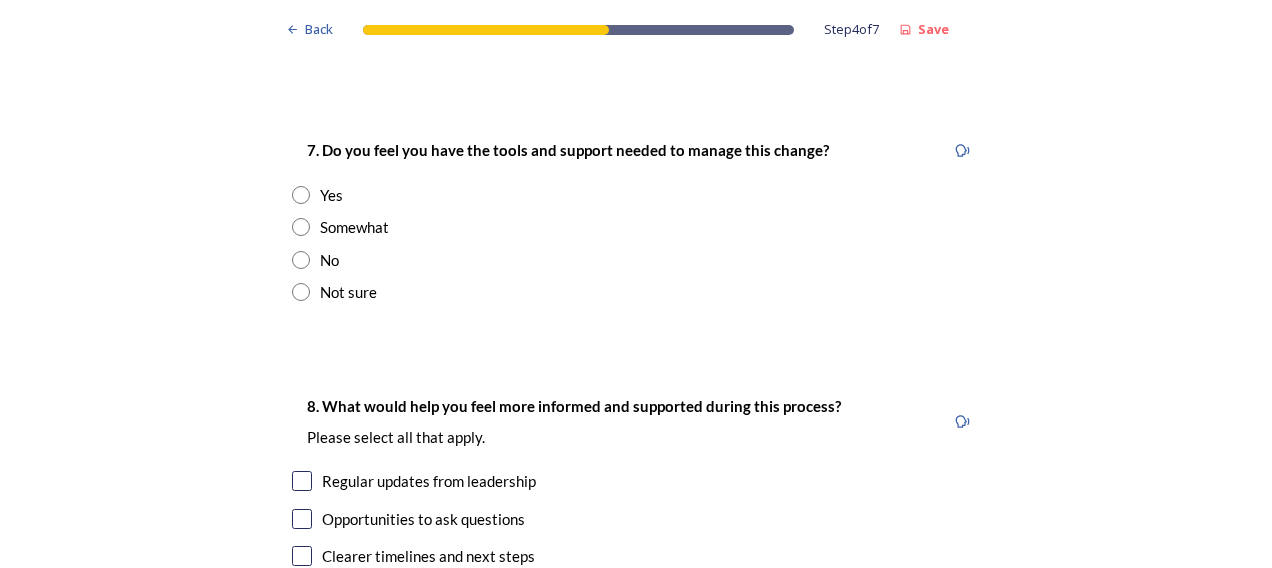 click on "Yes" at bounding box center (331, 195) 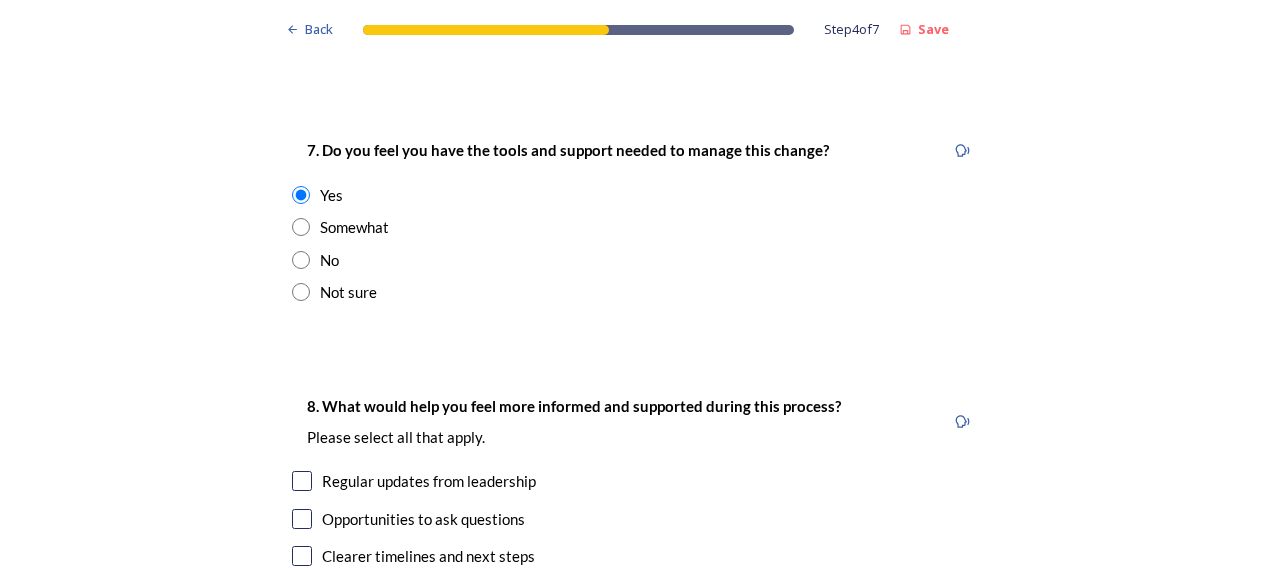 click on "No" at bounding box center (636, 260) 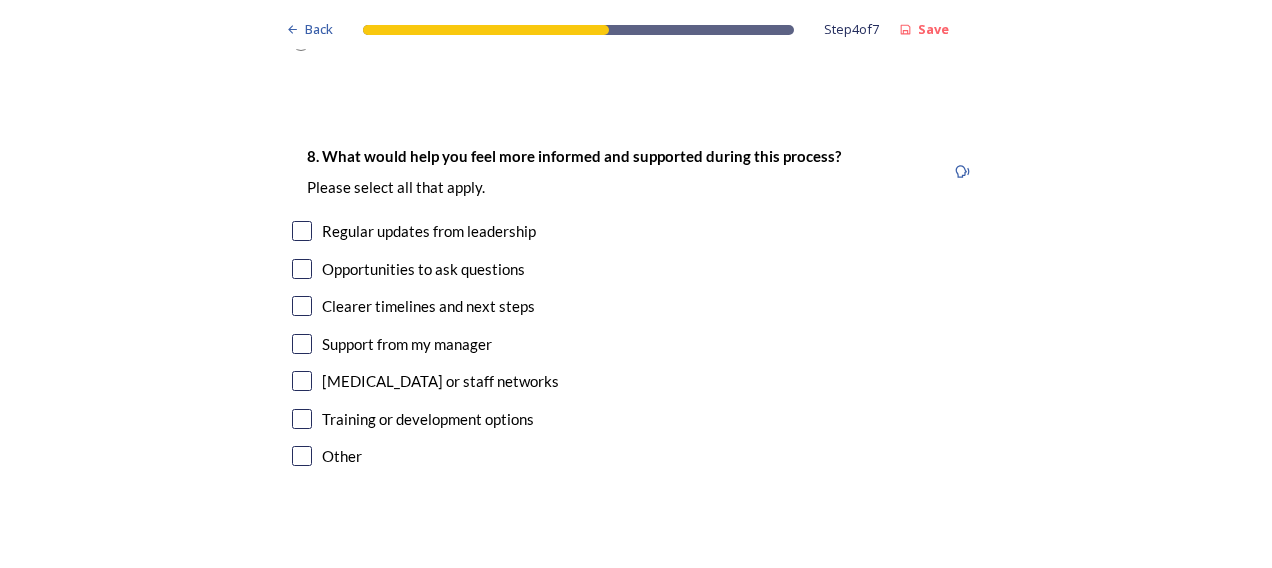 scroll, scrollTop: 4300, scrollLeft: 0, axis: vertical 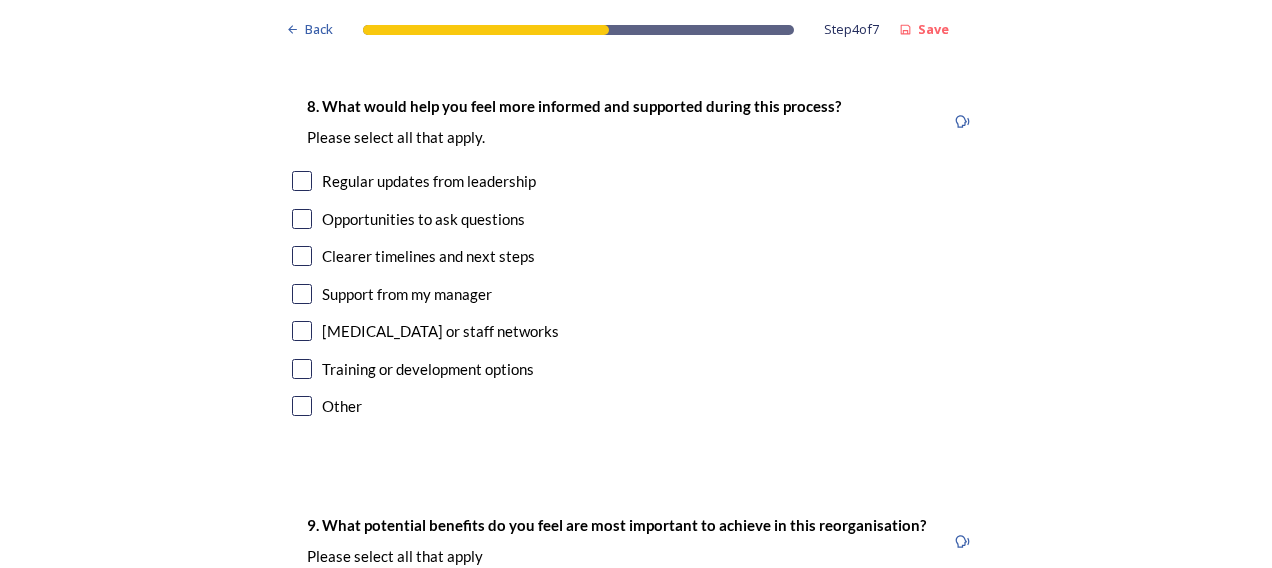 click on "Regular updates from leadership" at bounding box center [429, 181] 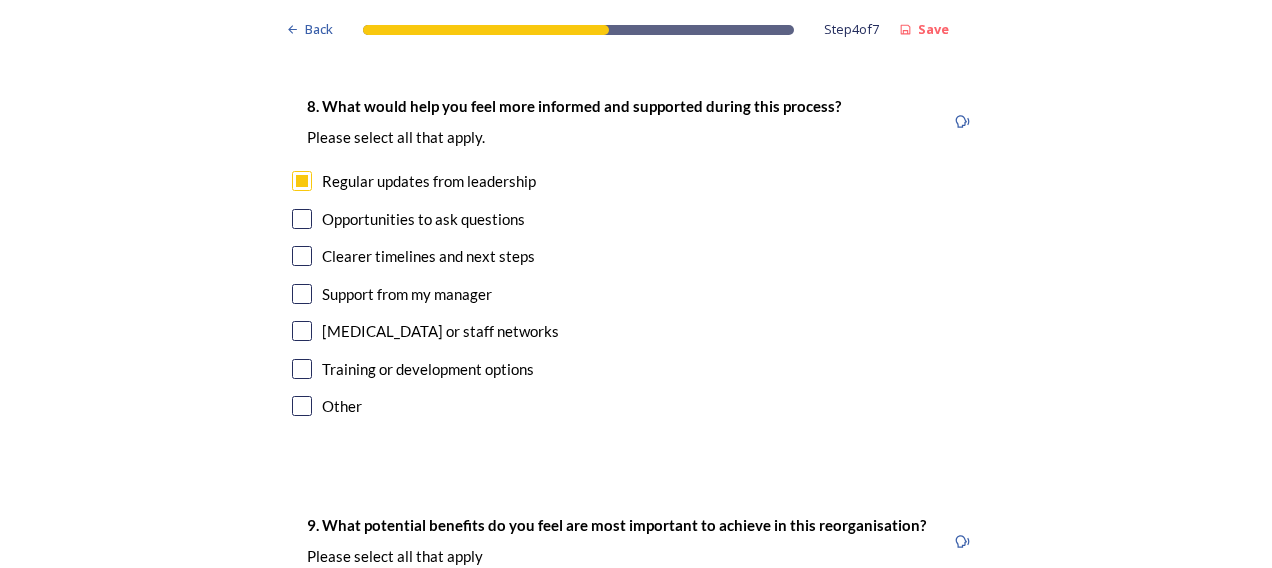 checkbox on "true" 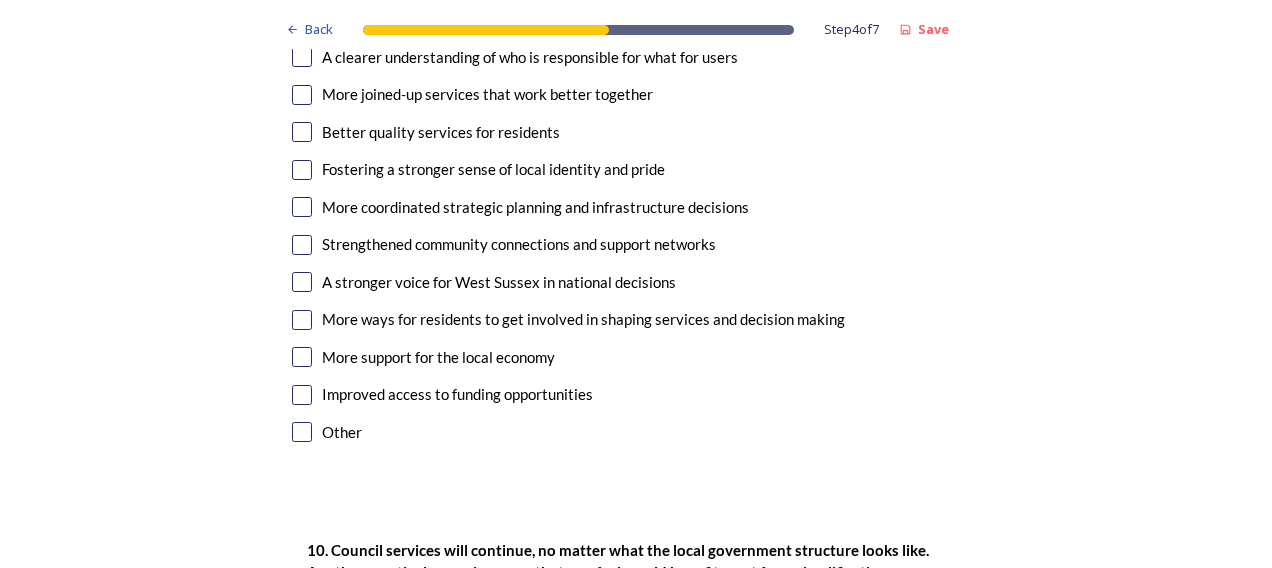scroll, scrollTop: 4900, scrollLeft: 0, axis: vertical 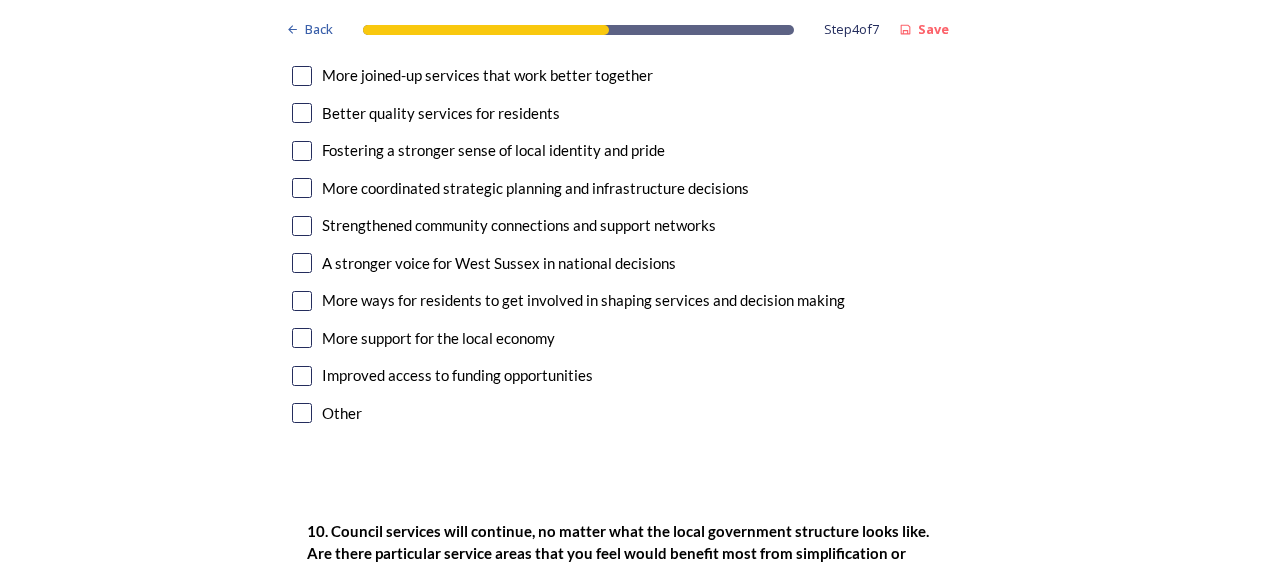 click on "Improved access to funding opportunities" at bounding box center [457, 375] 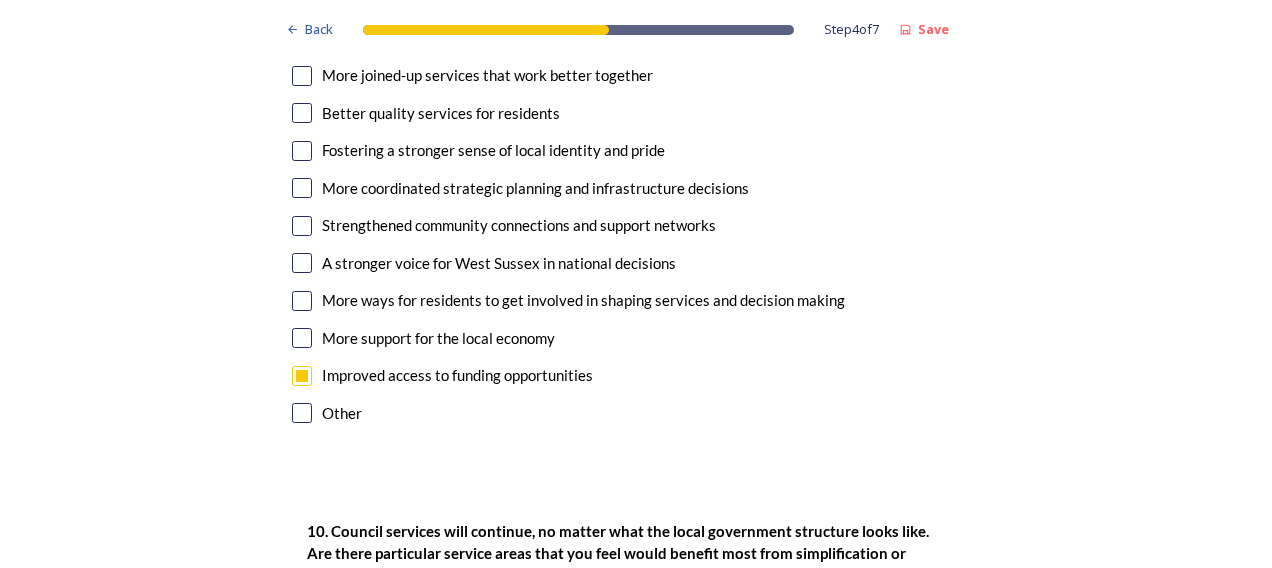 checkbox on "true" 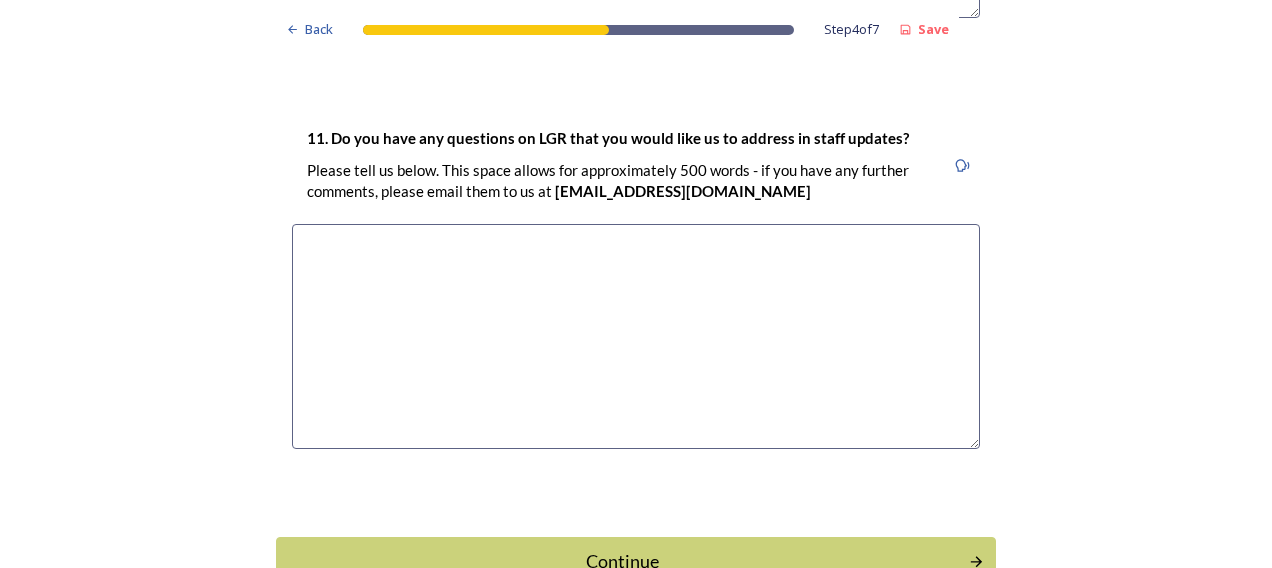 scroll, scrollTop: 5854, scrollLeft: 0, axis: vertical 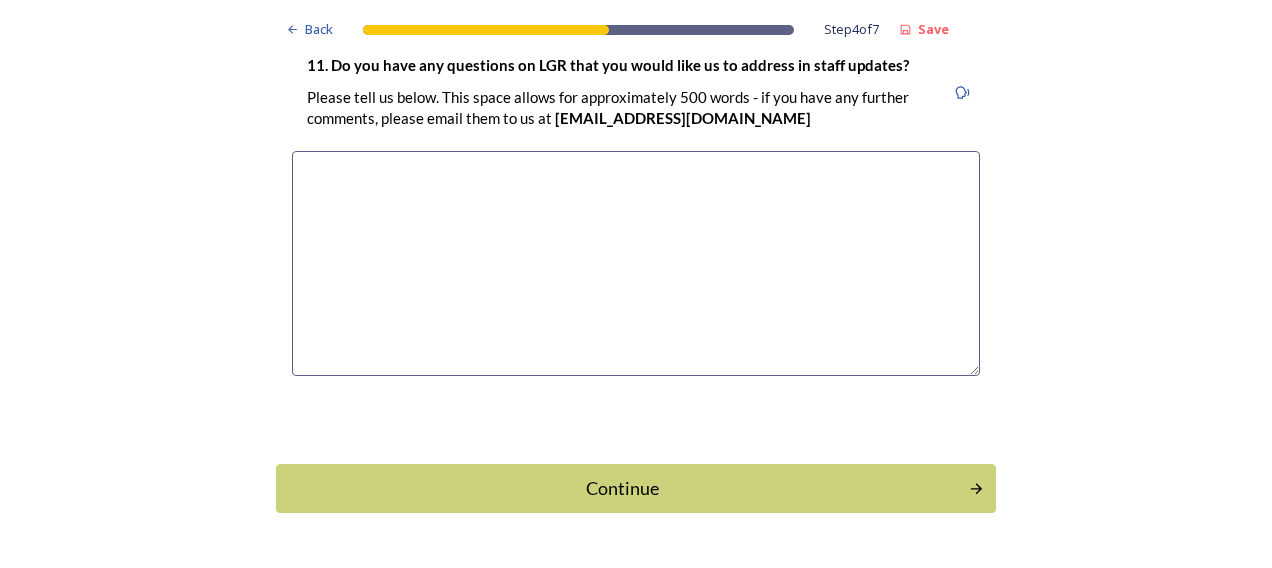 click on "Back" at bounding box center [319, 601] 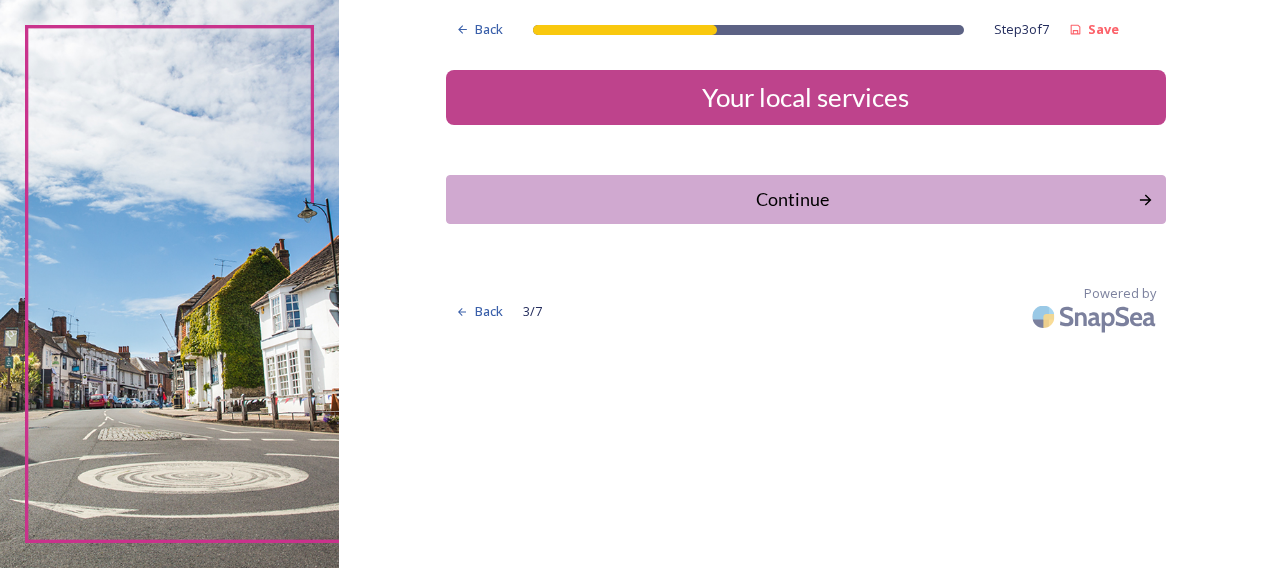 scroll, scrollTop: 0, scrollLeft: 0, axis: both 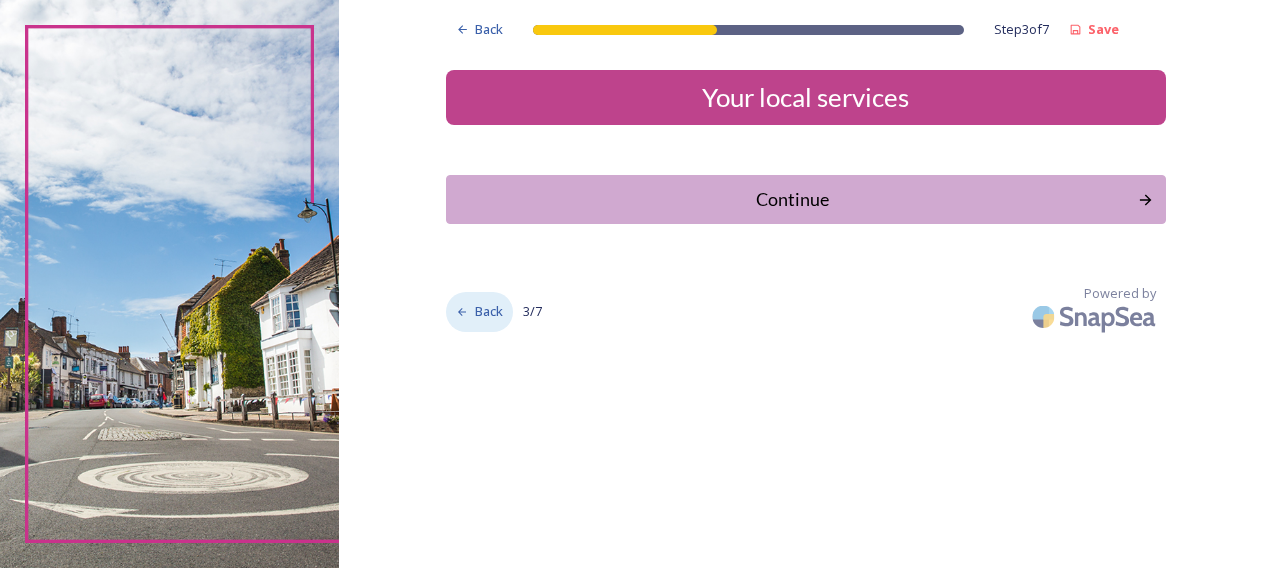 click on "Back" at bounding box center [489, 311] 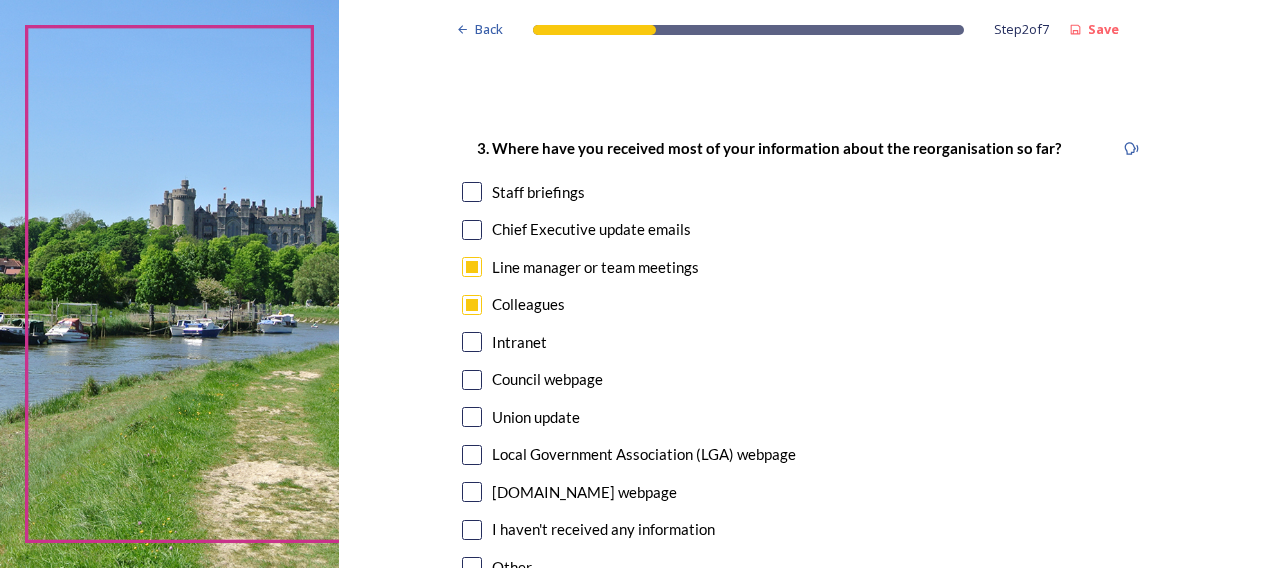 scroll, scrollTop: 1237, scrollLeft: 0, axis: vertical 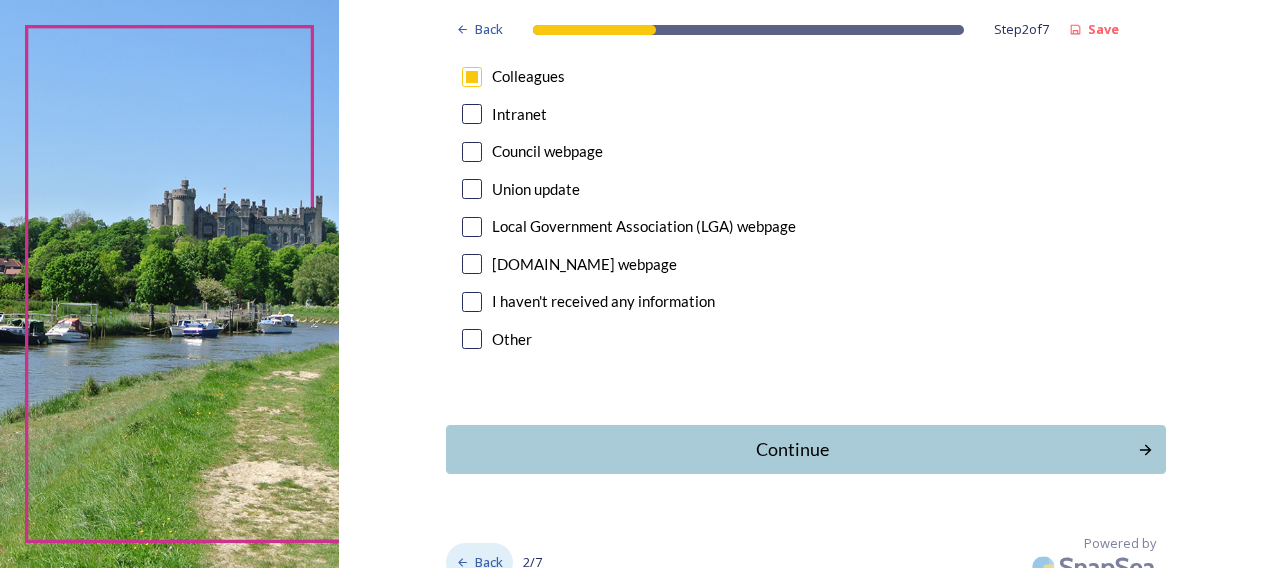 click on "Back" at bounding box center (489, 562) 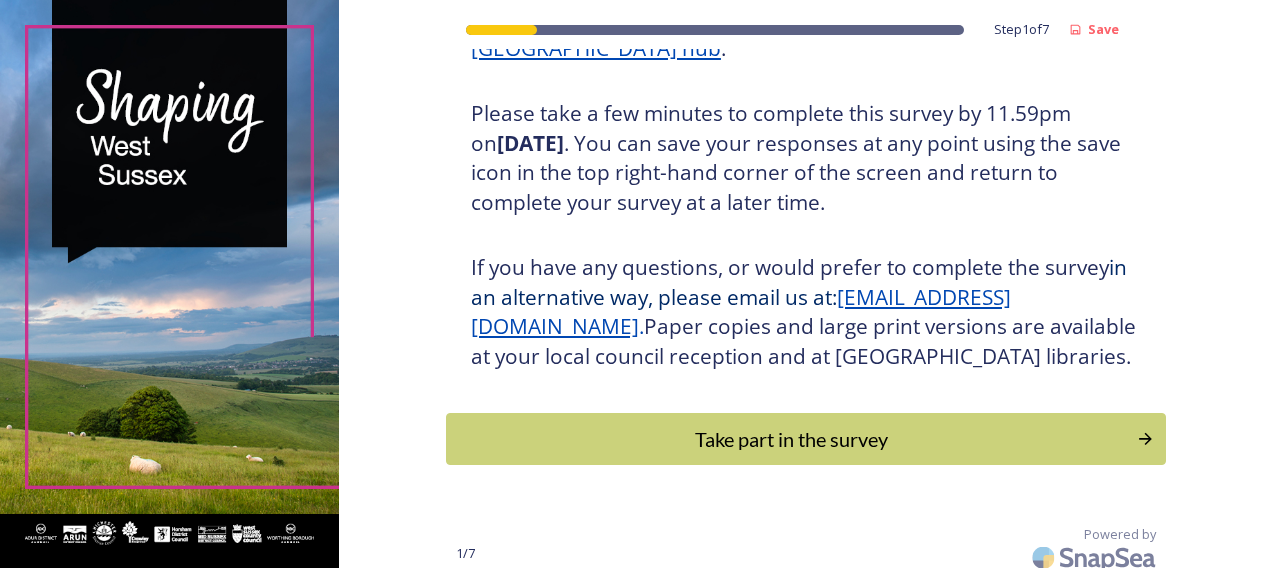 scroll, scrollTop: 392, scrollLeft: 0, axis: vertical 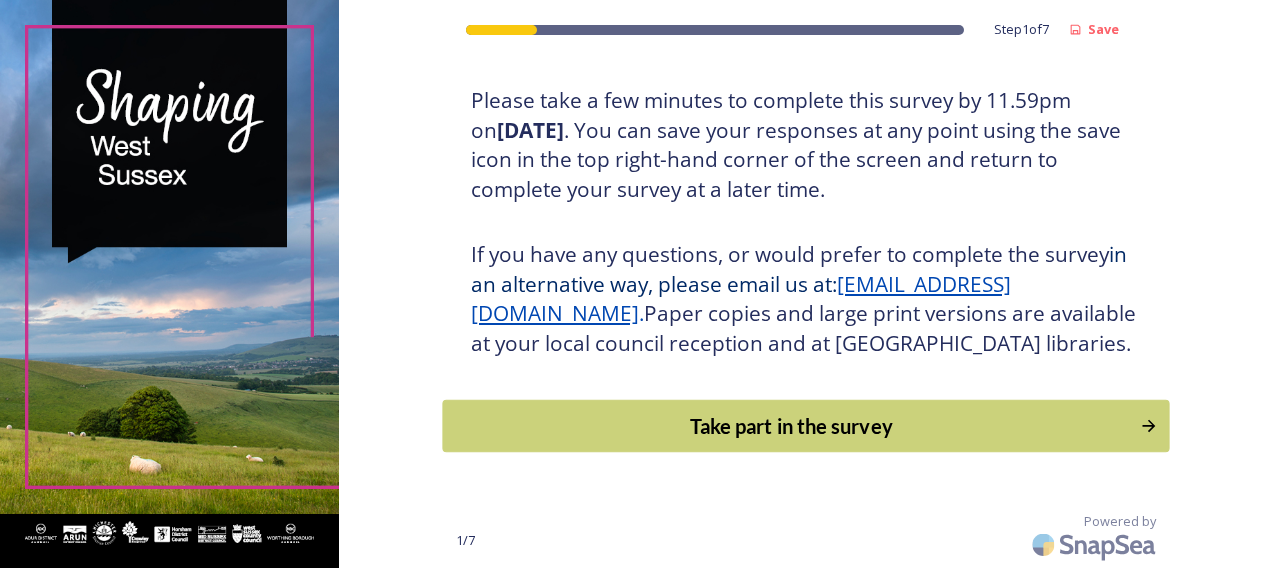 click on "Take part in the survey" at bounding box center [791, 426] 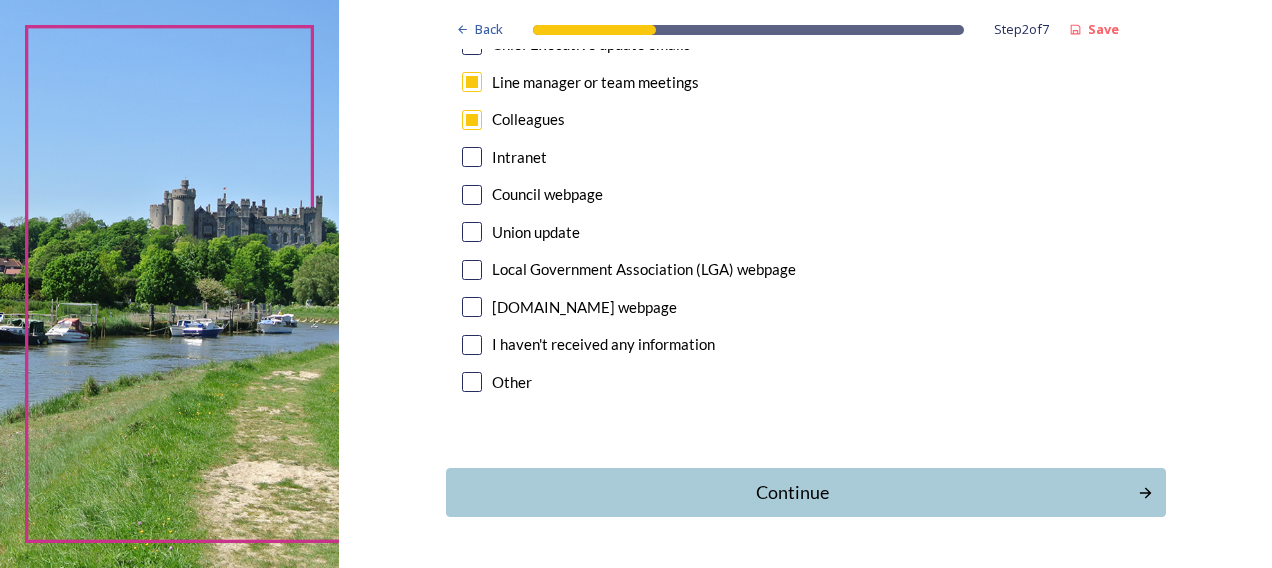 scroll, scrollTop: 1237, scrollLeft: 0, axis: vertical 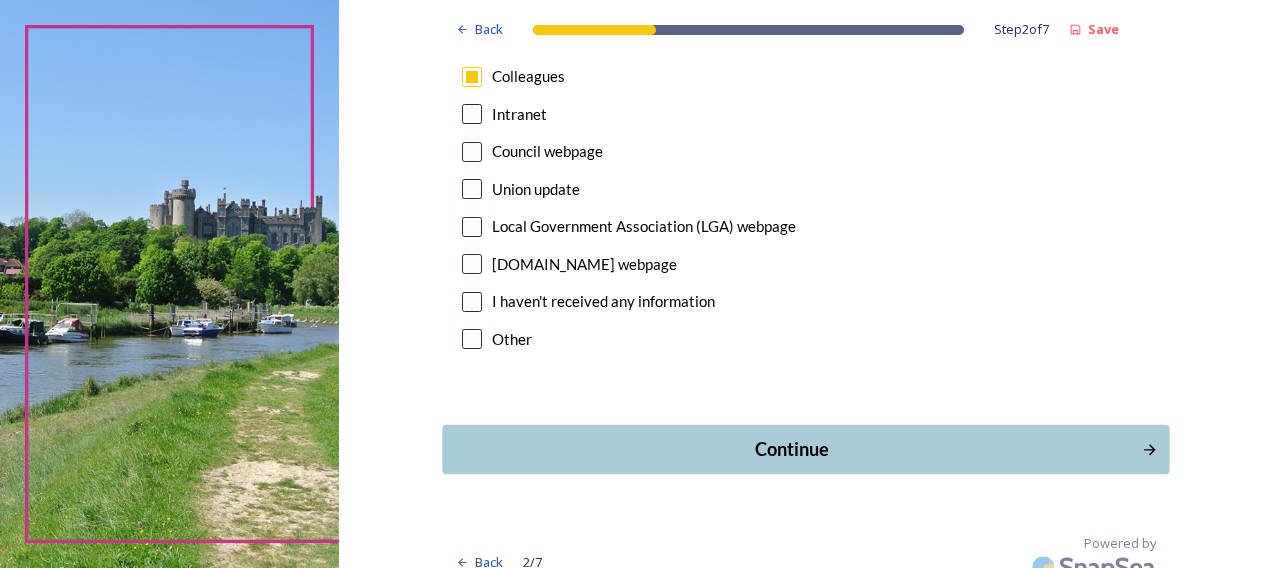 click on "Continue" at bounding box center [791, 449] 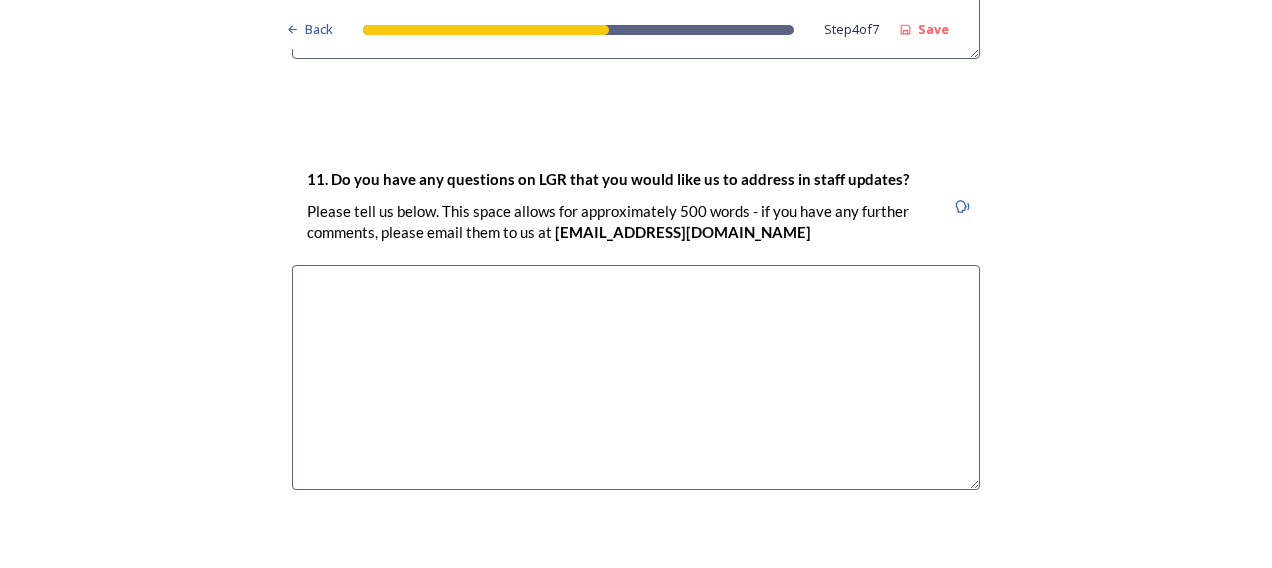 scroll, scrollTop: 5854, scrollLeft: 0, axis: vertical 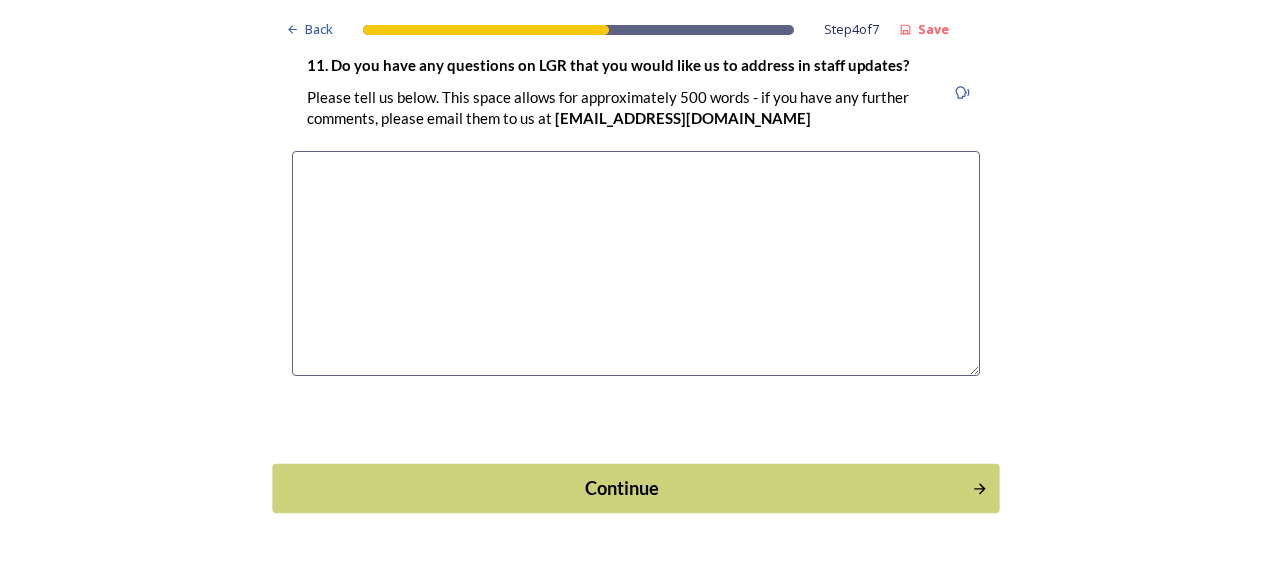 click on "Continue" at bounding box center (635, 488) 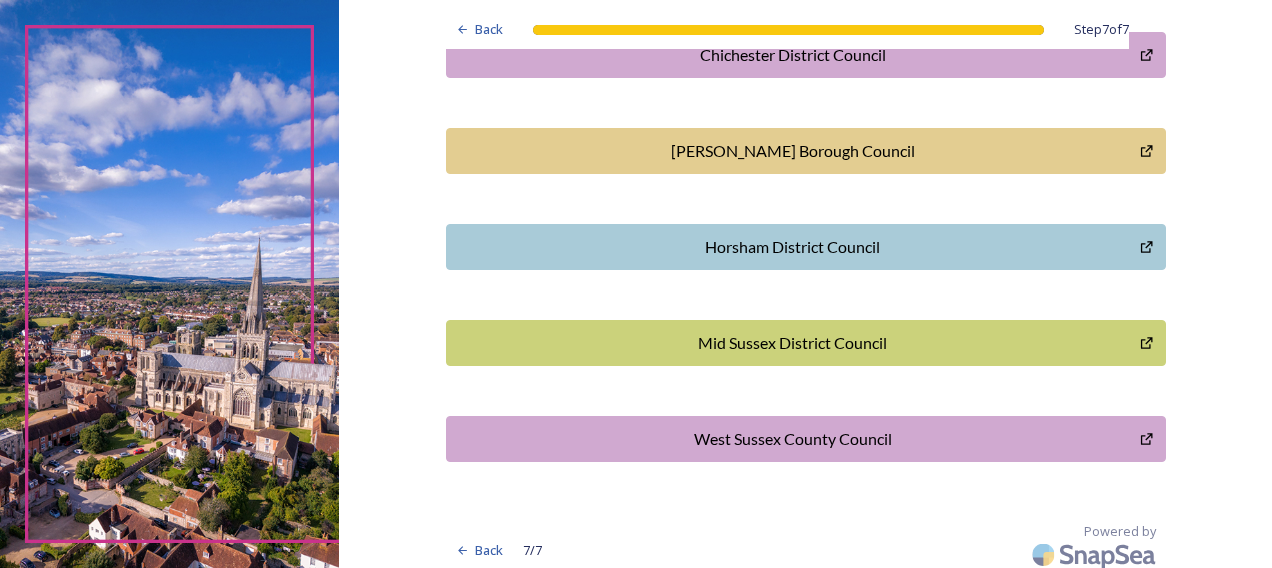 scroll, scrollTop: 716, scrollLeft: 0, axis: vertical 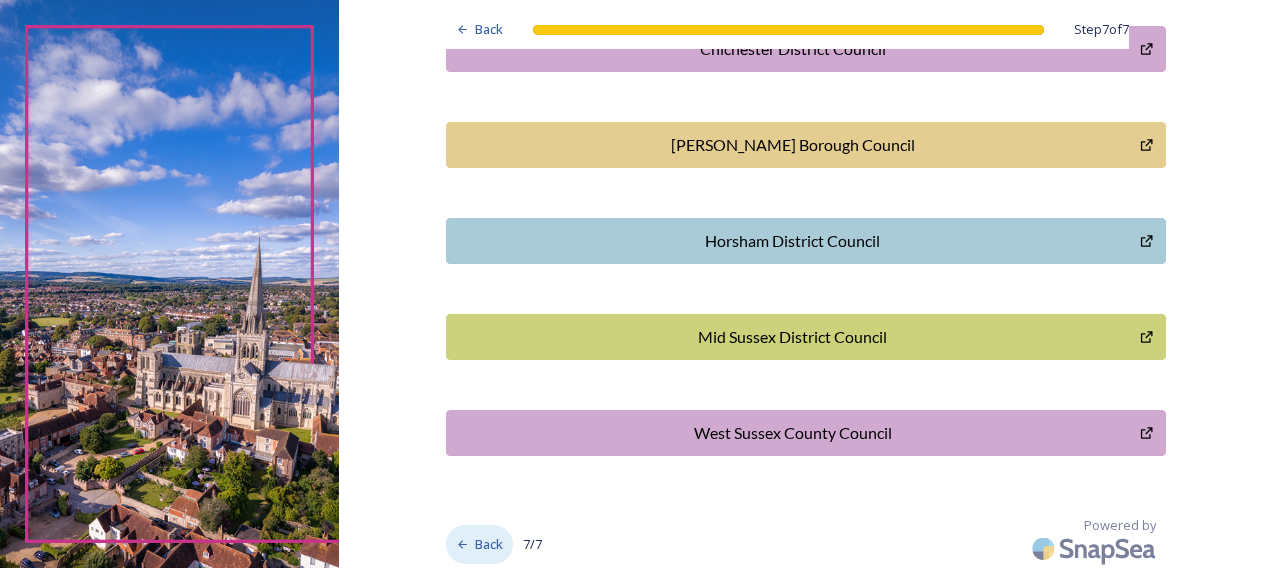 click on "Back" at bounding box center (479, 544) 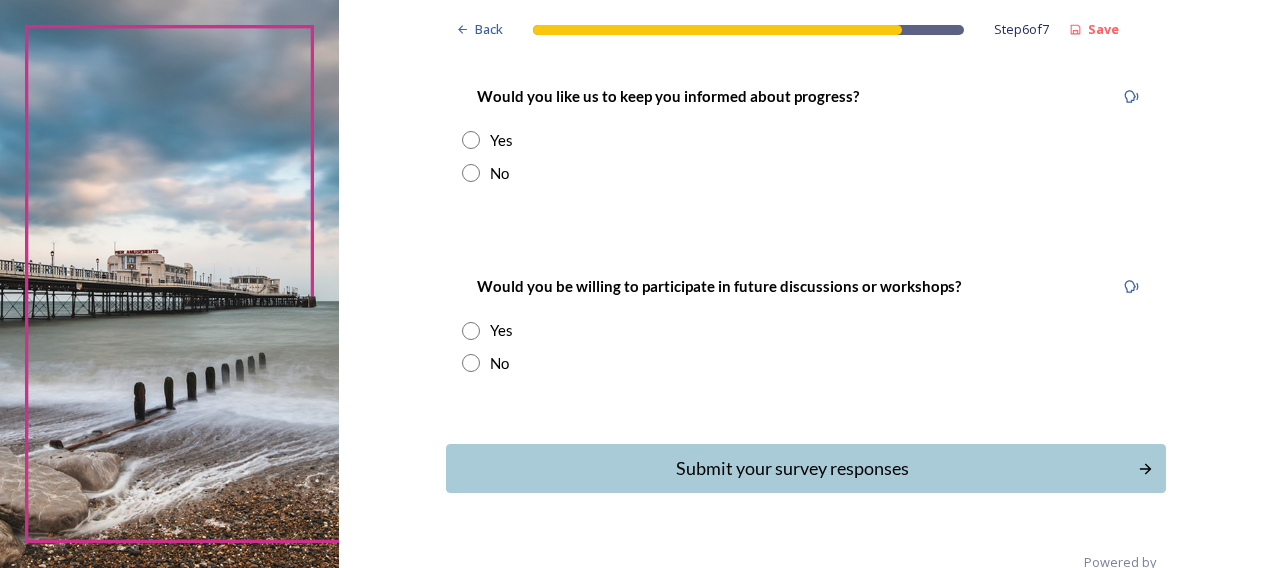 scroll, scrollTop: 316, scrollLeft: 0, axis: vertical 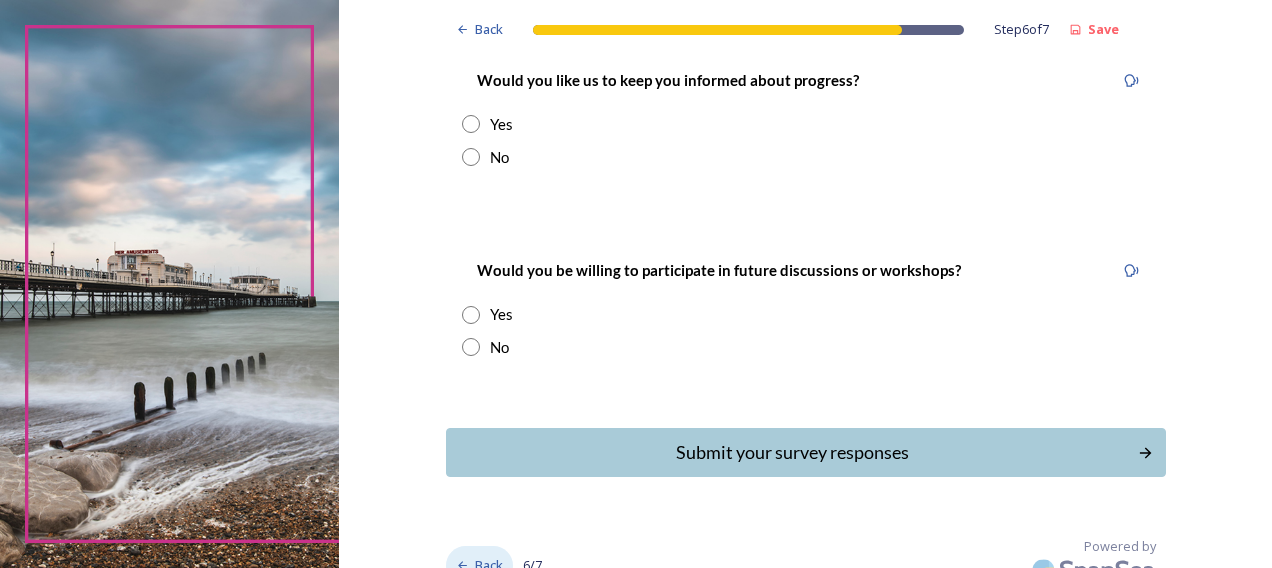 click on "Back" at bounding box center (489, 565) 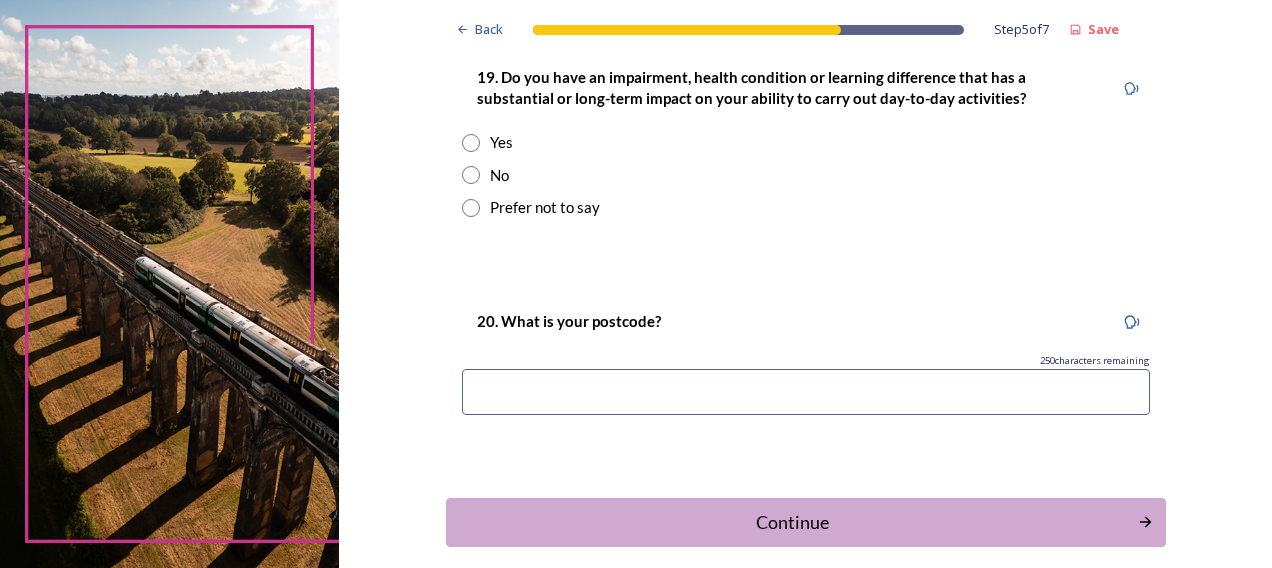 scroll, scrollTop: 905, scrollLeft: 0, axis: vertical 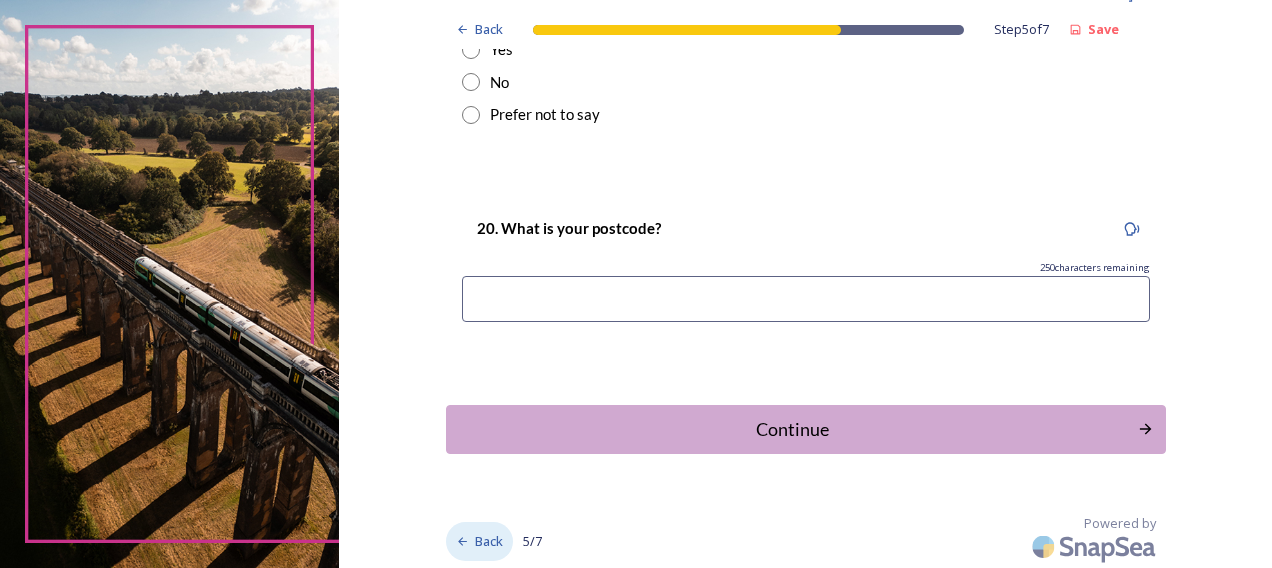 click on "Back" at bounding box center (479, 541) 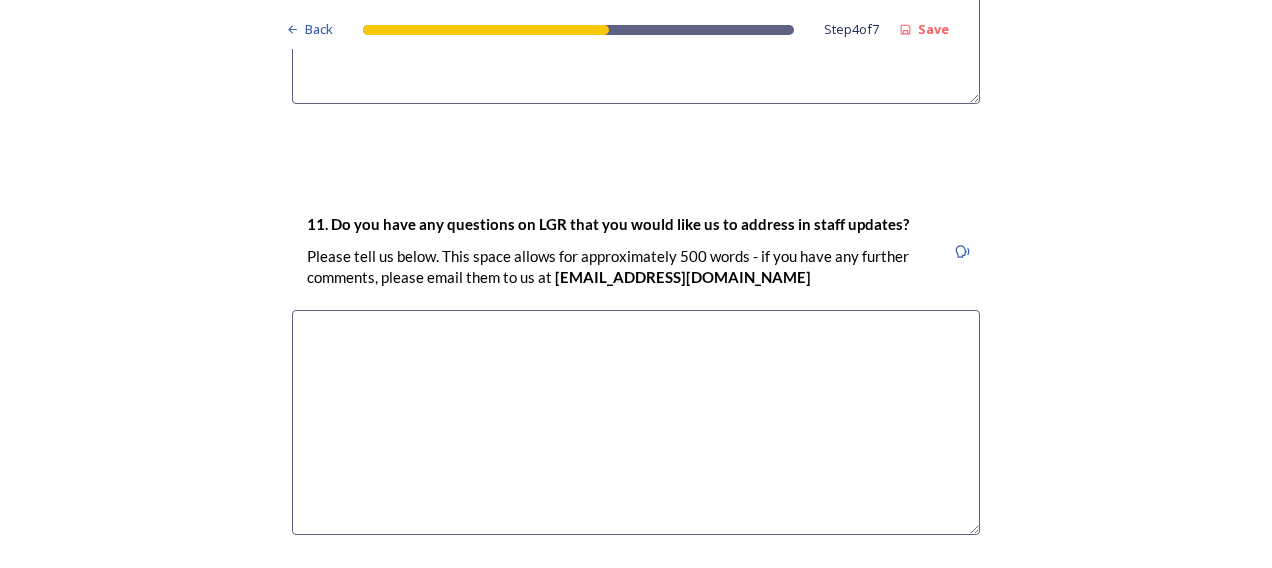 scroll, scrollTop: 5854, scrollLeft: 0, axis: vertical 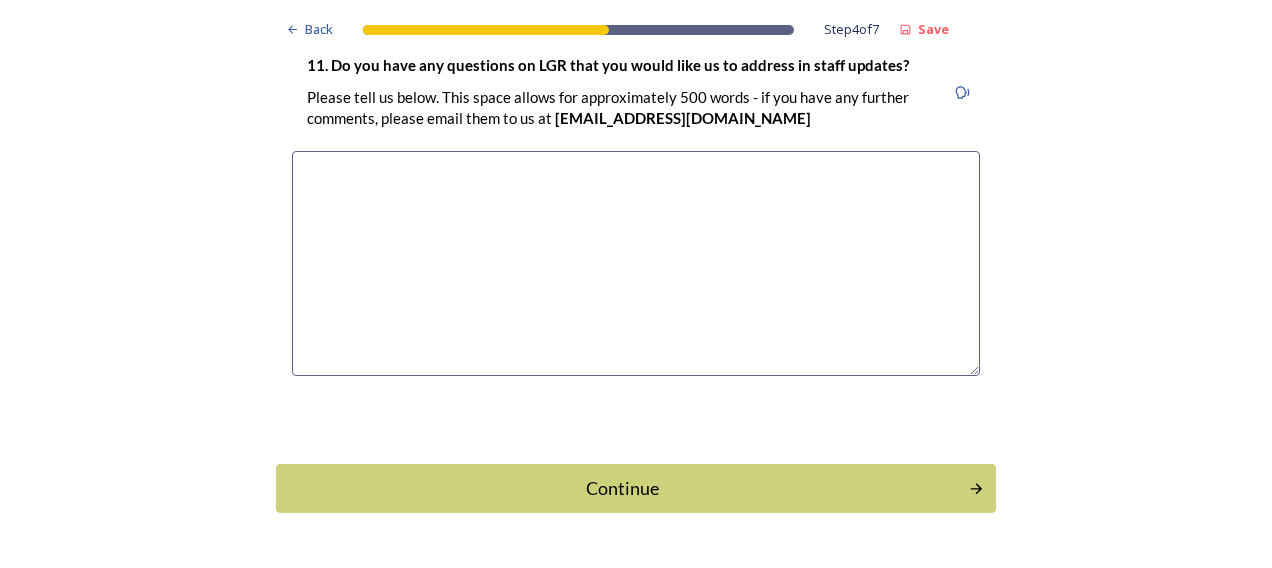 click on "Back" at bounding box center [319, 601] 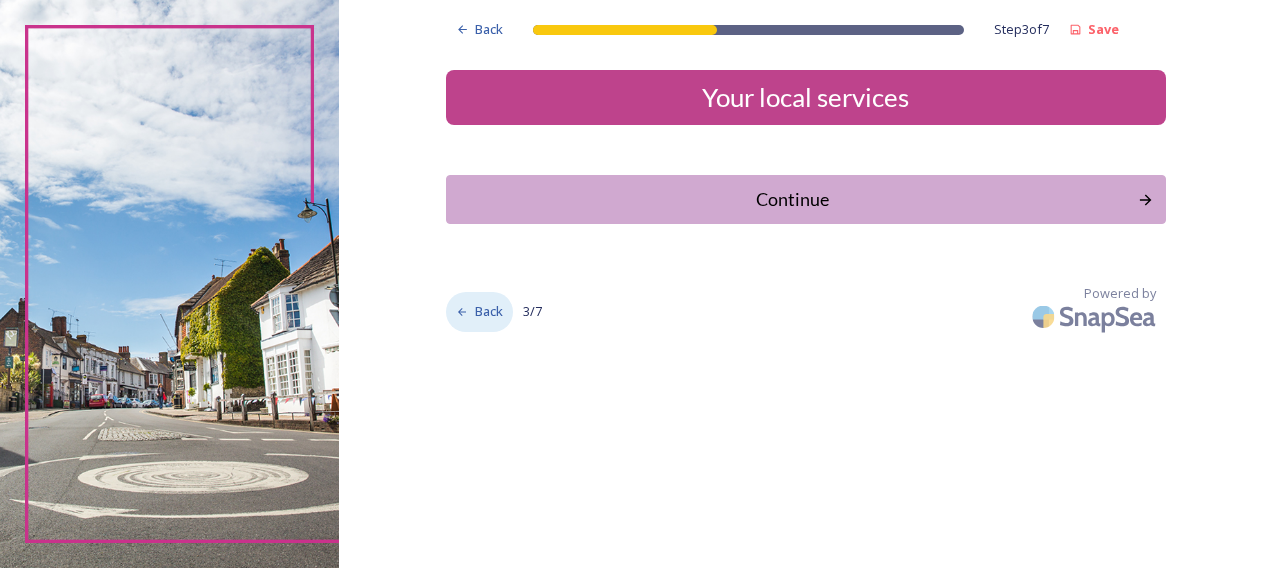 click on "Back" at bounding box center [489, 311] 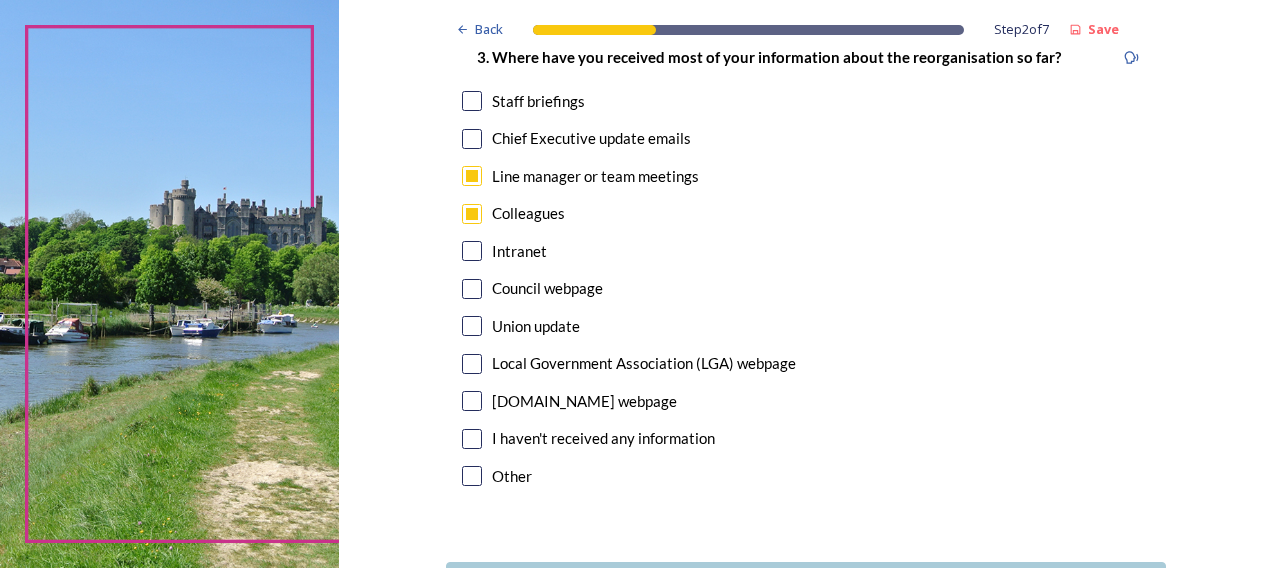 scroll, scrollTop: 1237, scrollLeft: 0, axis: vertical 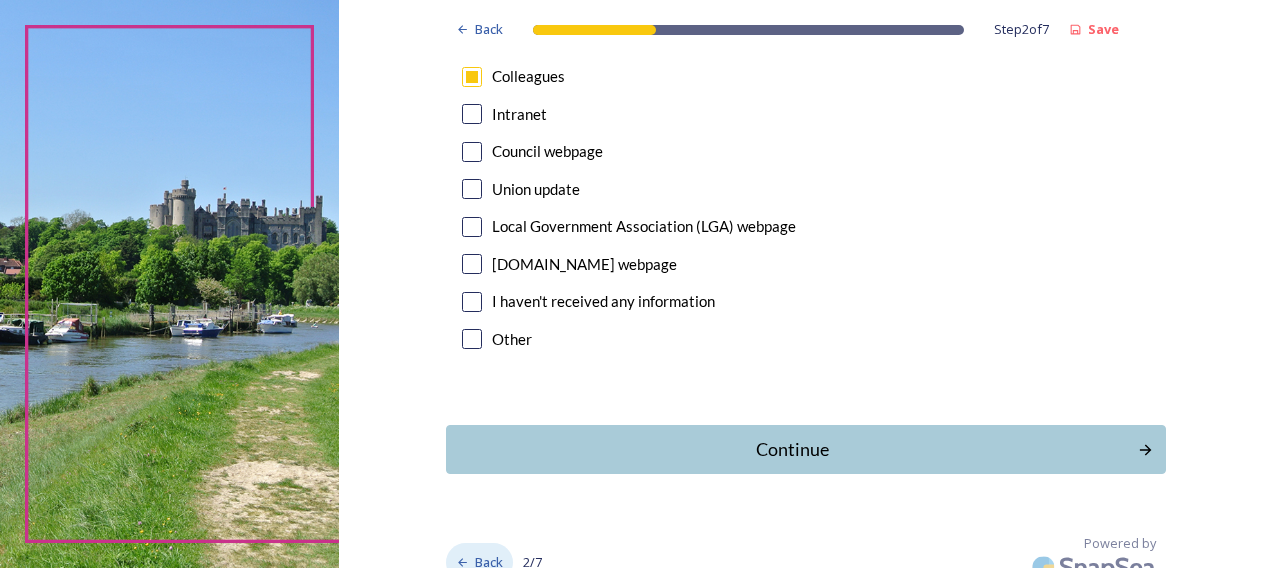 click on "Back" at bounding box center (489, 562) 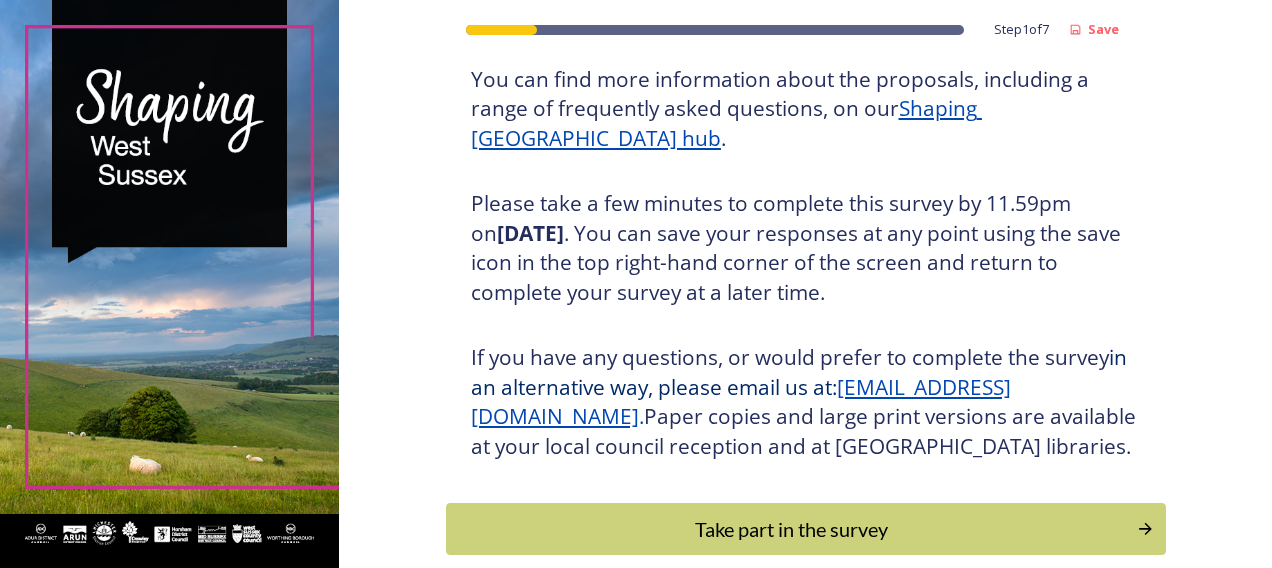 scroll, scrollTop: 392, scrollLeft: 0, axis: vertical 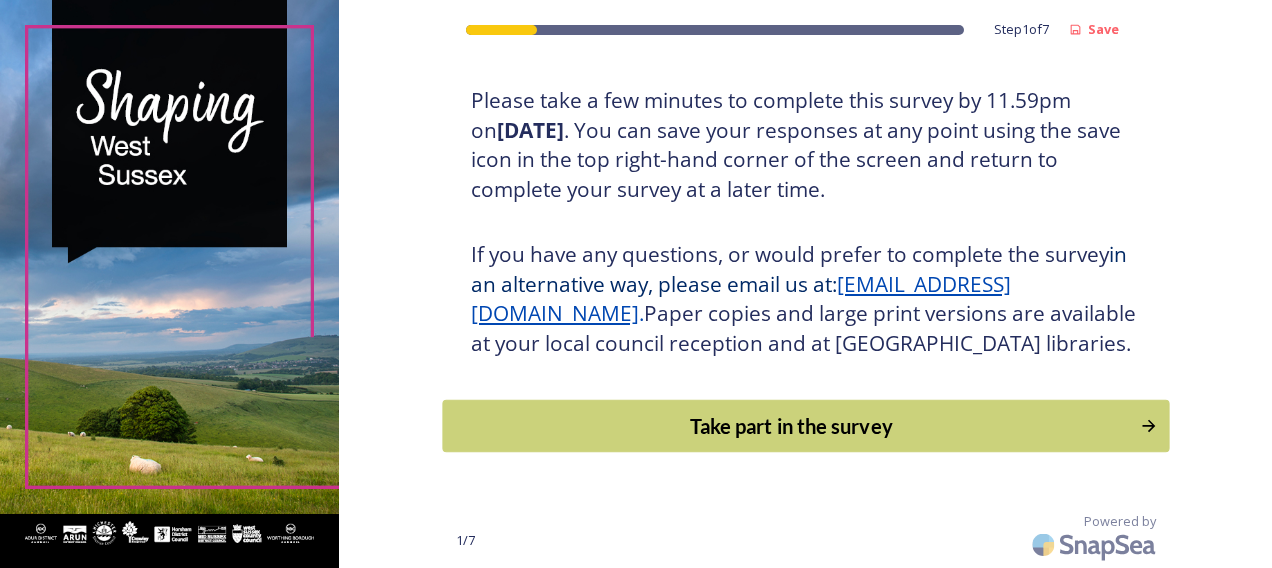 click on "Take part in the survey" at bounding box center [791, 426] 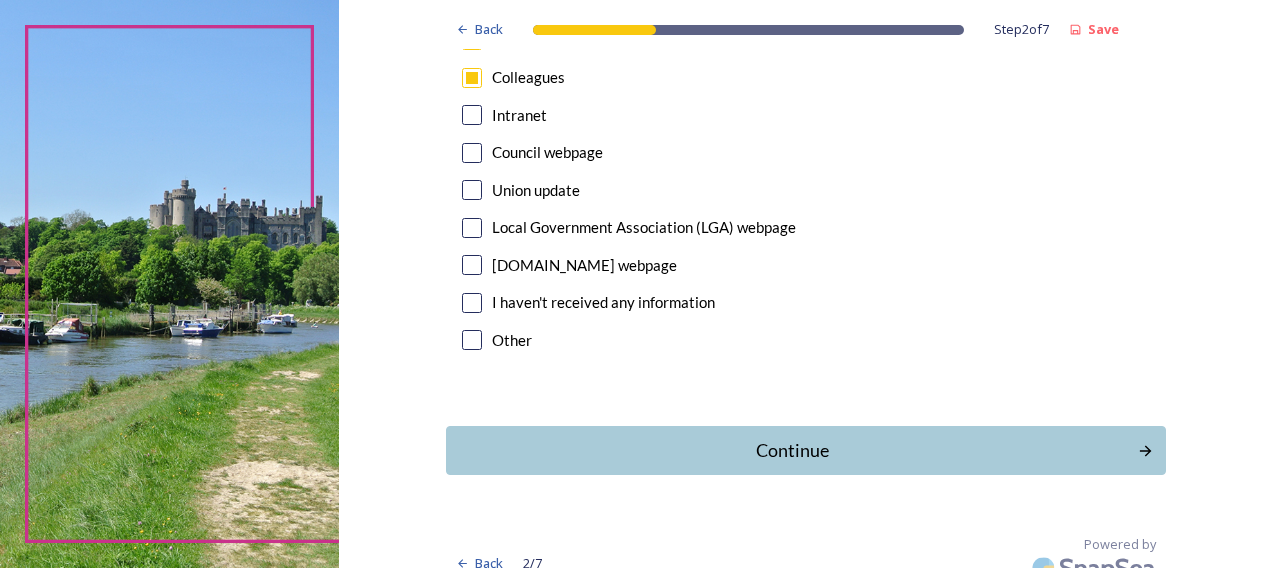 scroll, scrollTop: 1237, scrollLeft: 0, axis: vertical 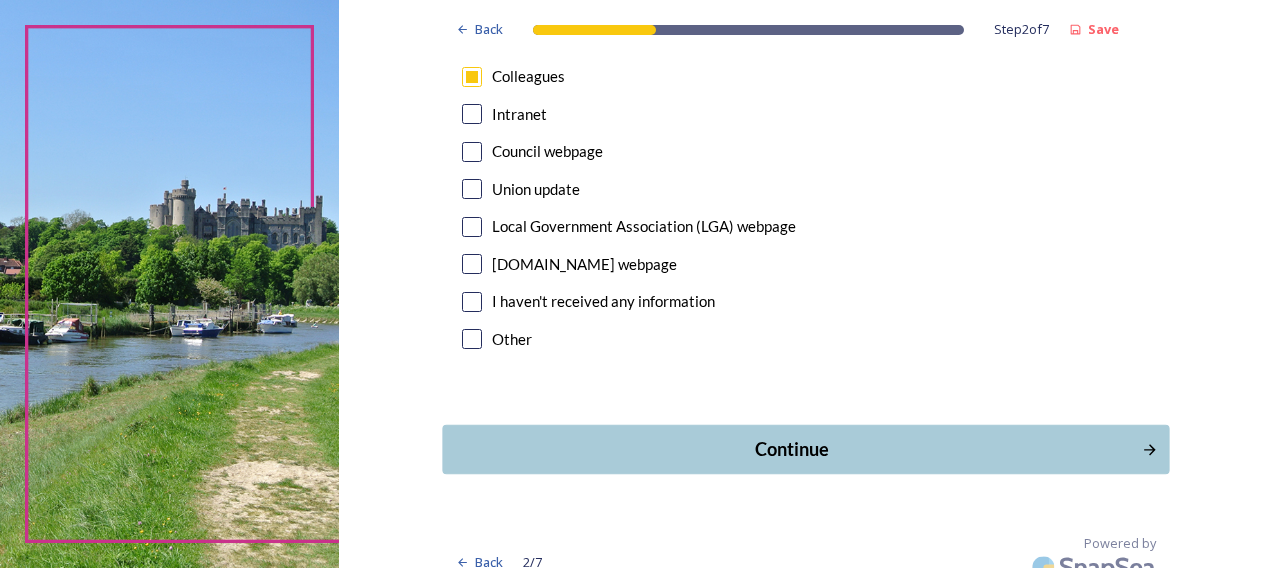 click on "Continue" at bounding box center [791, 449] 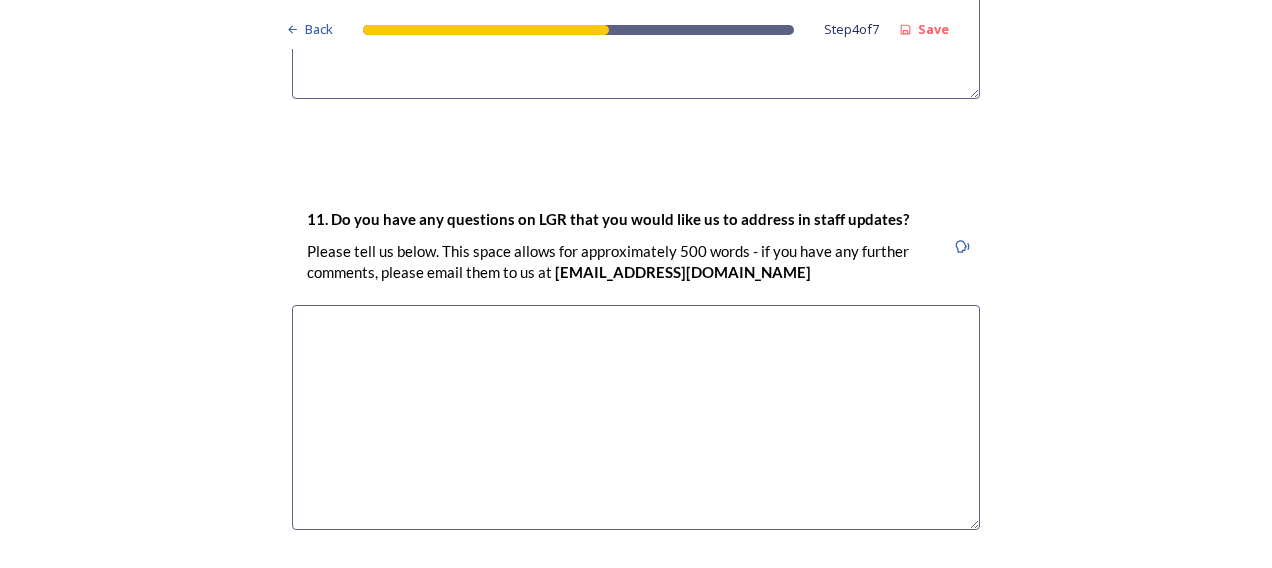 scroll, scrollTop: 5854, scrollLeft: 0, axis: vertical 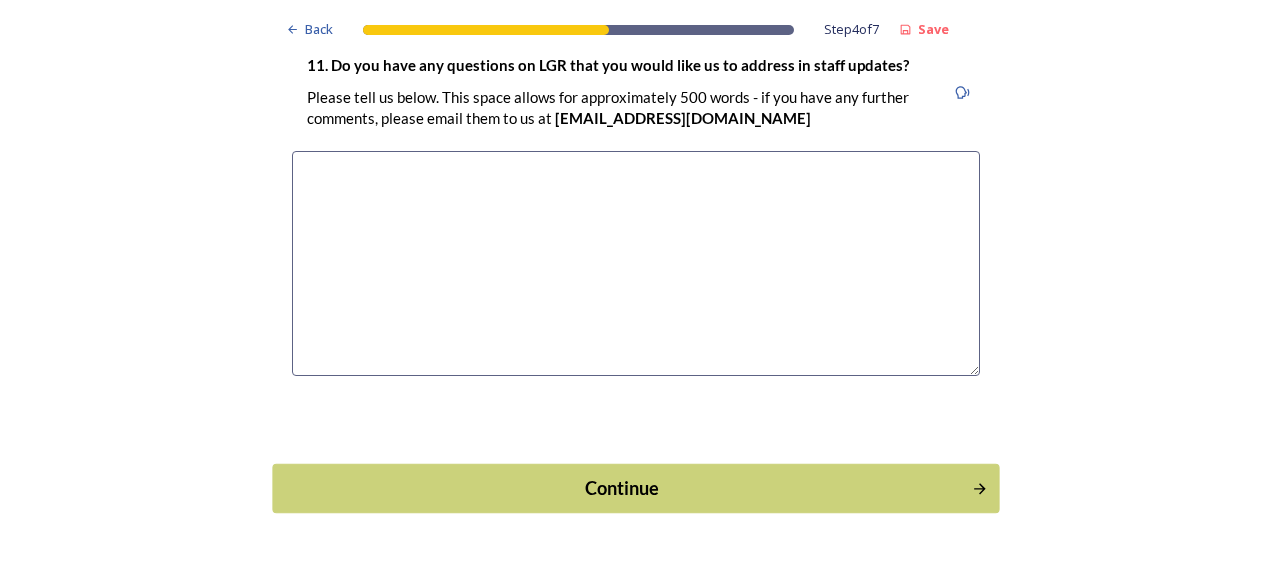 click on "Continue" at bounding box center [622, 488] 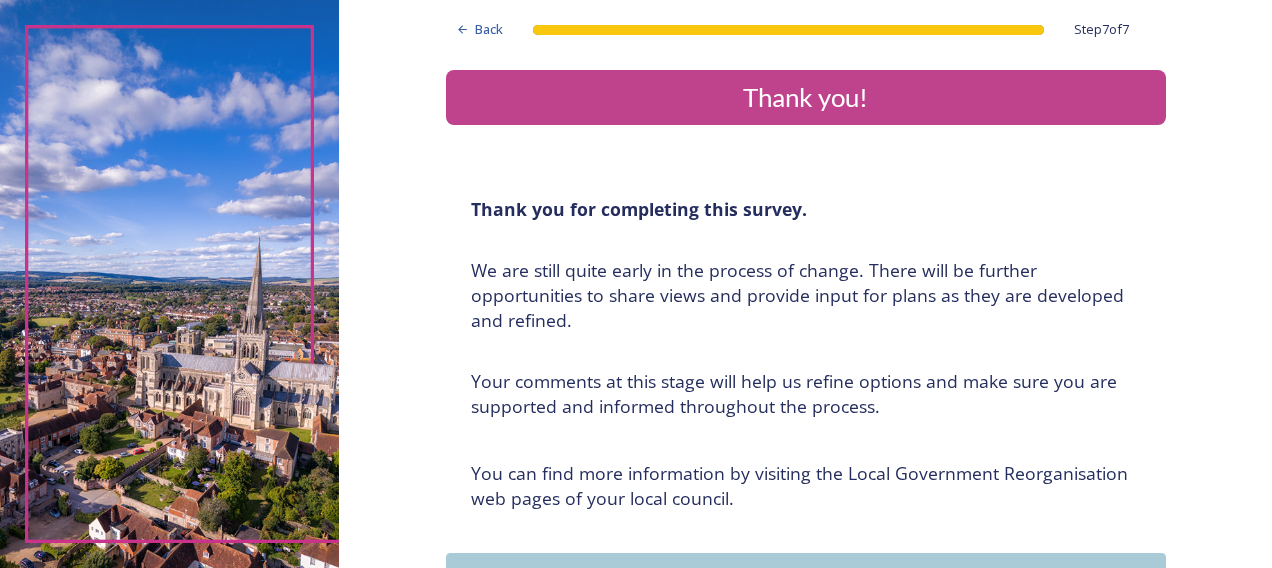 scroll, scrollTop: 716, scrollLeft: 0, axis: vertical 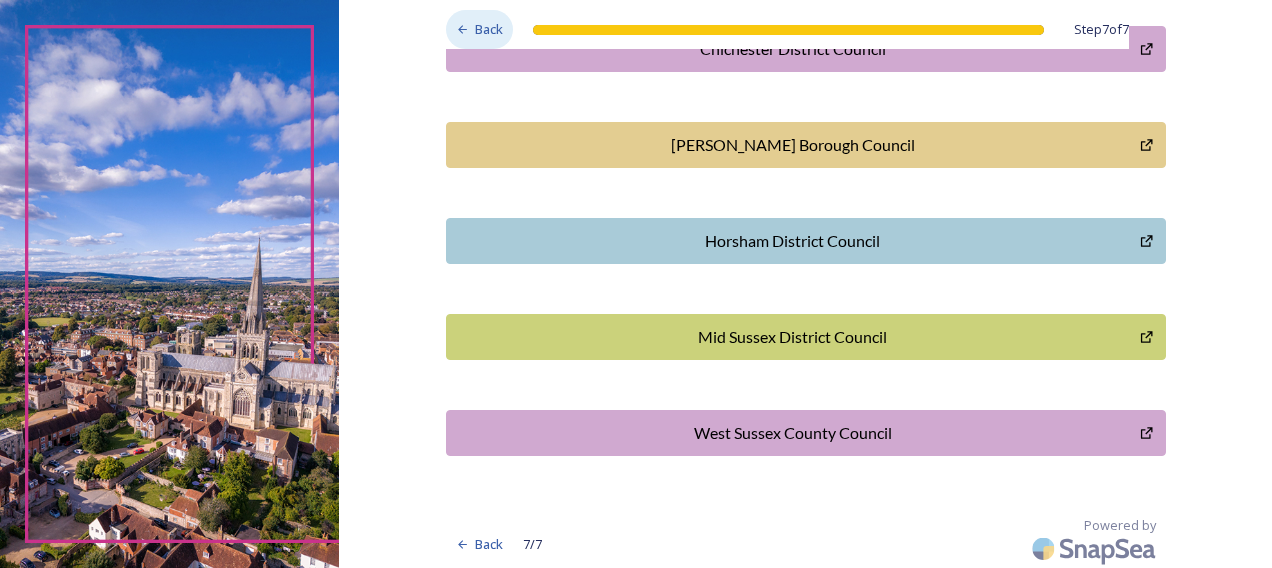 click on "Back" at bounding box center (489, 29) 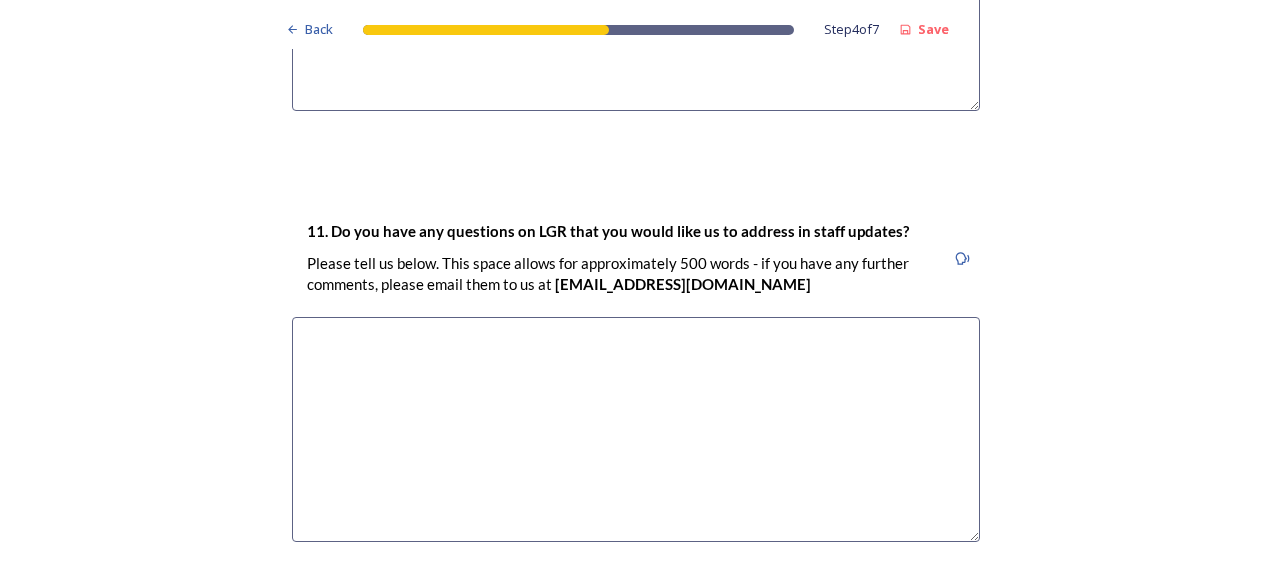 scroll, scrollTop: 5854, scrollLeft: 0, axis: vertical 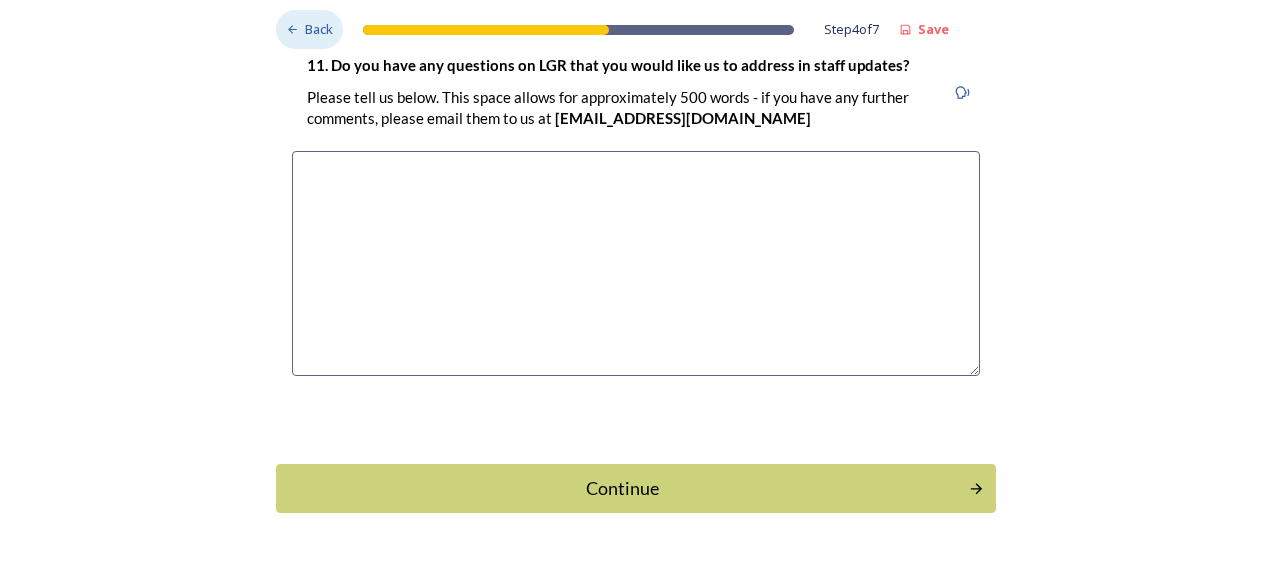 click 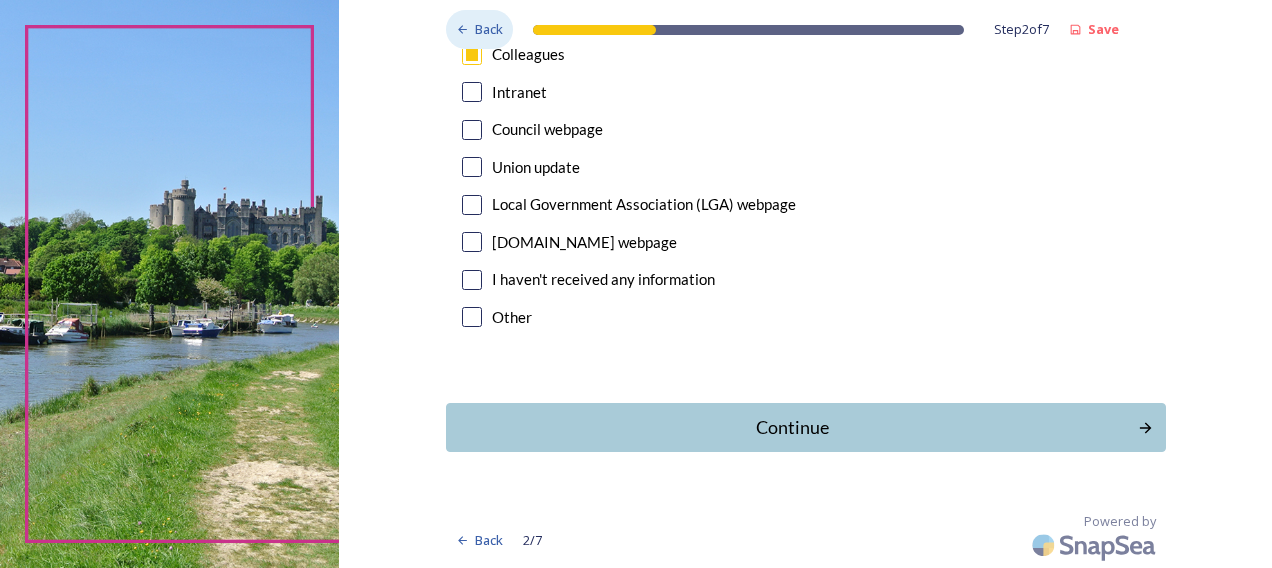 scroll, scrollTop: 1237, scrollLeft: 0, axis: vertical 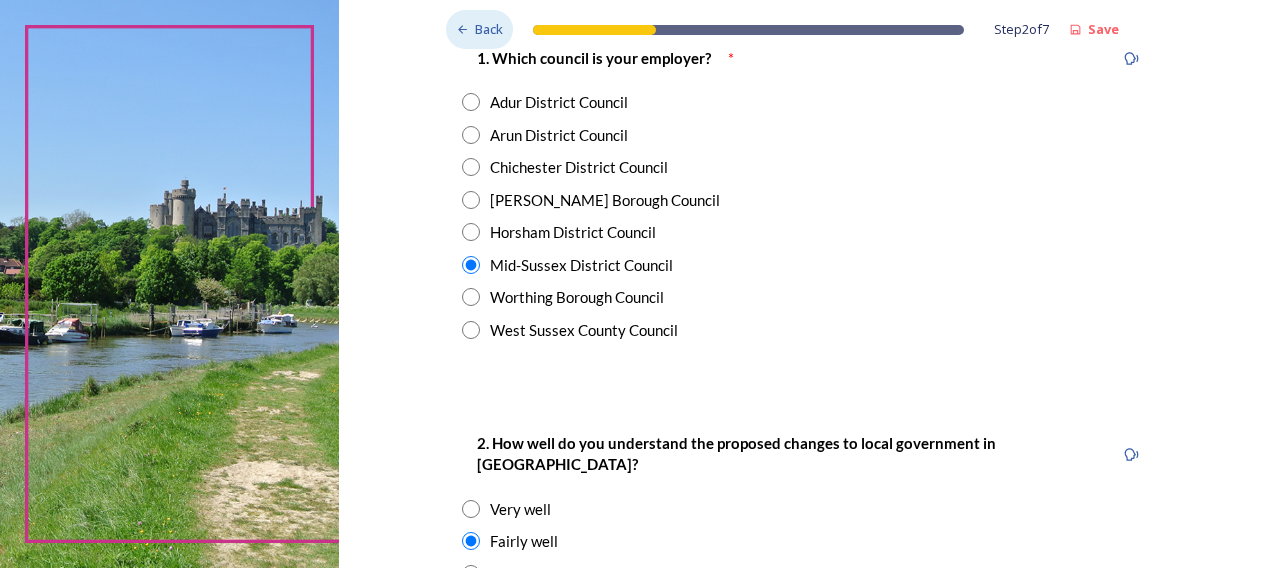 click 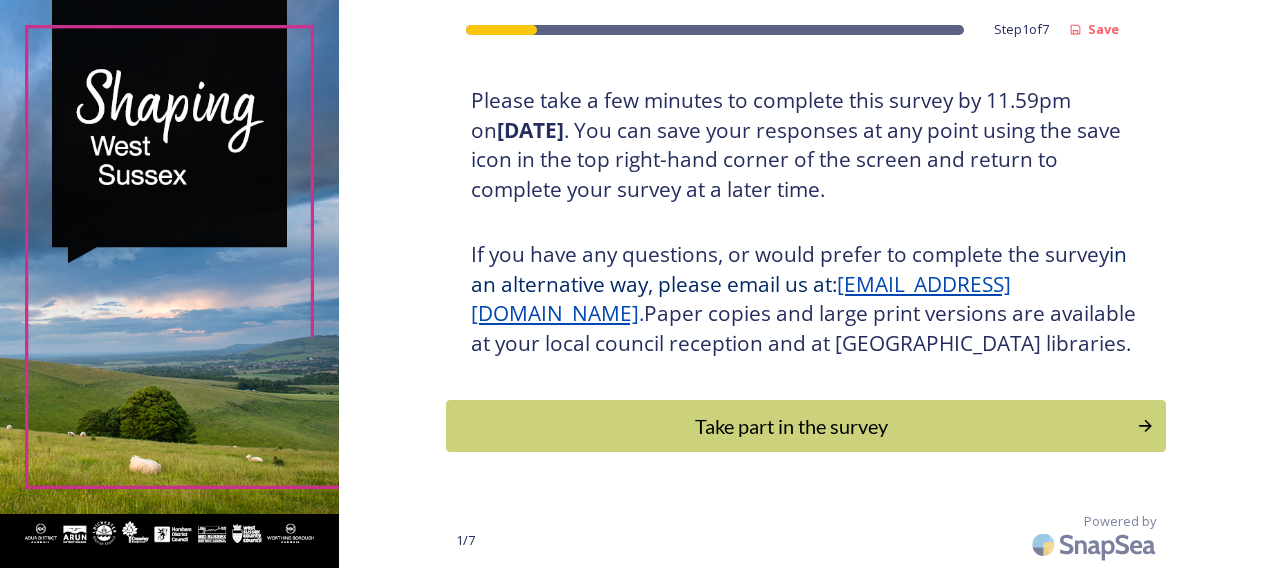 scroll, scrollTop: 392, scrollLeft: 0, axis: vertical 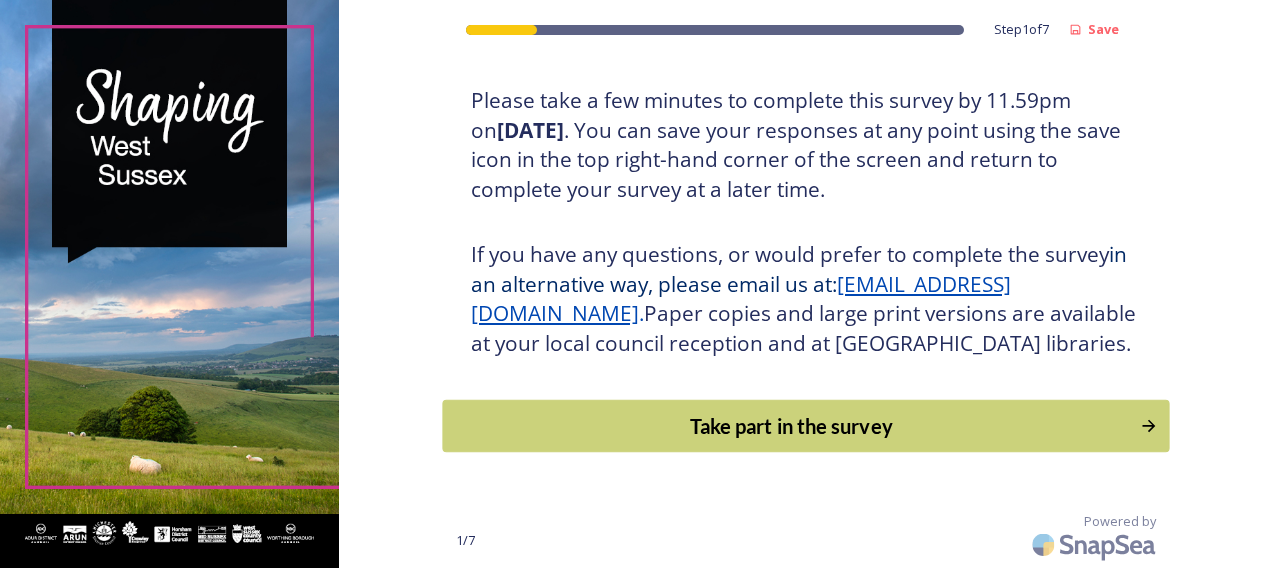 click on "Take part in the survey" at bounding box center (791, 426) 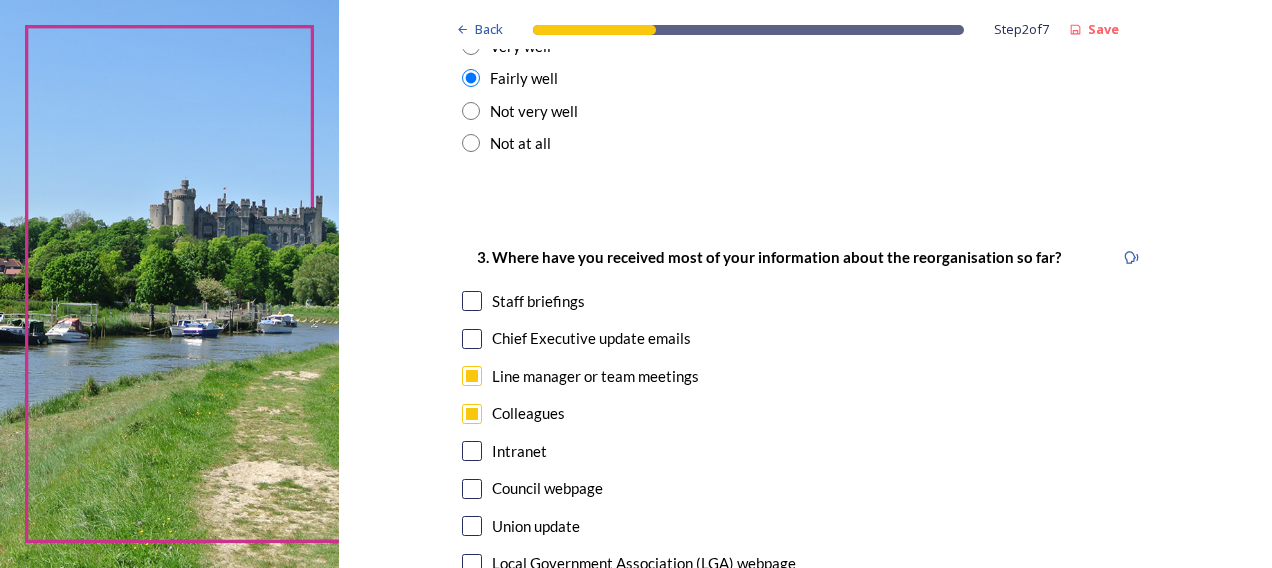 scroll, scrollTop: 1237, scrollLeft: 0, axis: vertical 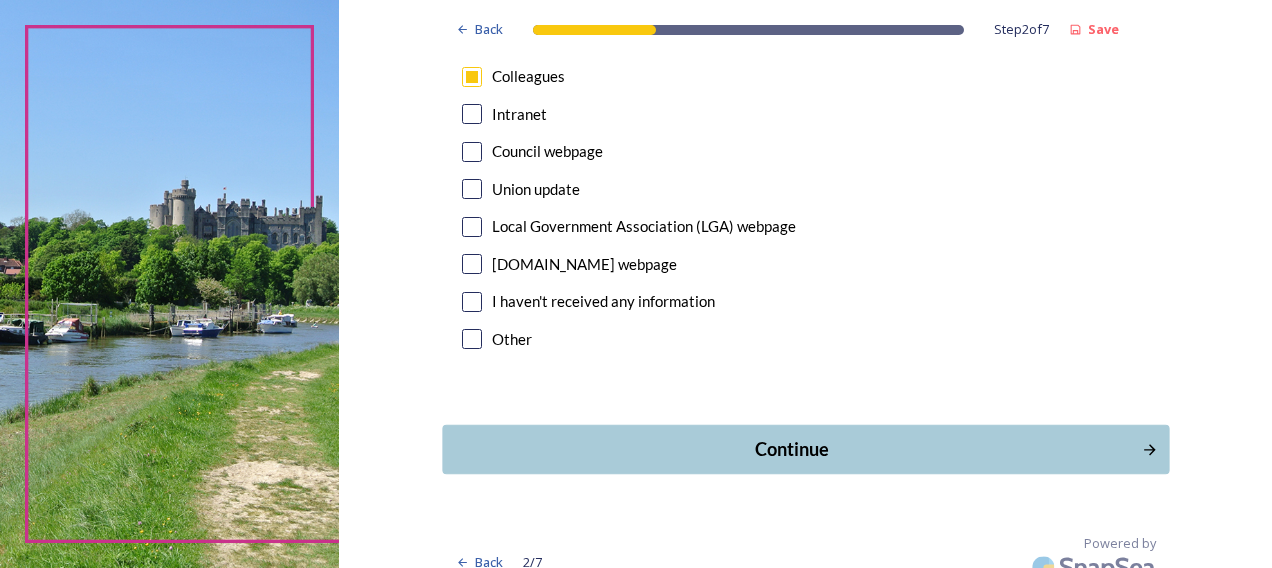 click on "Continue" at bounding box center [791, 449] 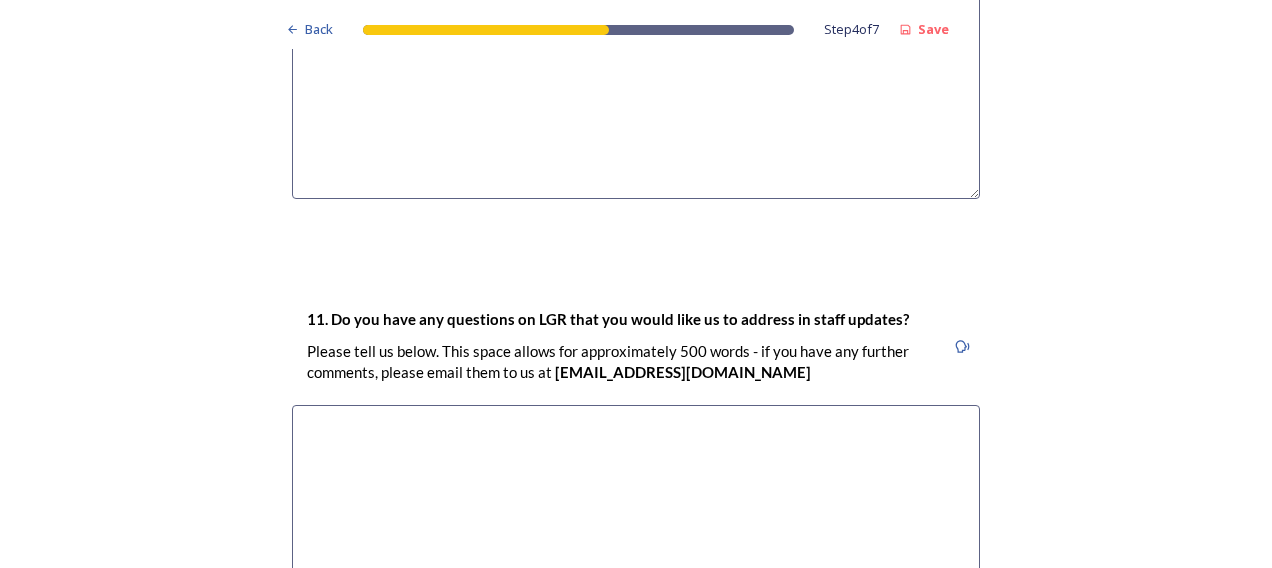 scroll, scrollTop: 5854, scrollLeft: 0, axis: vertical 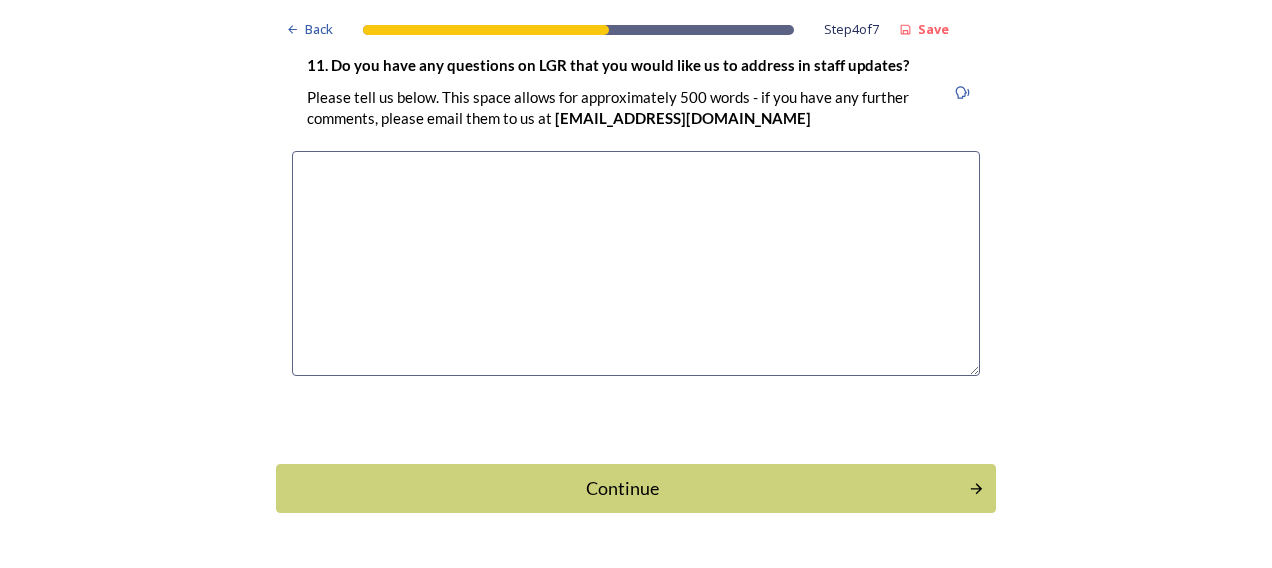 click on "Continue" at bounding box center [622, 488] 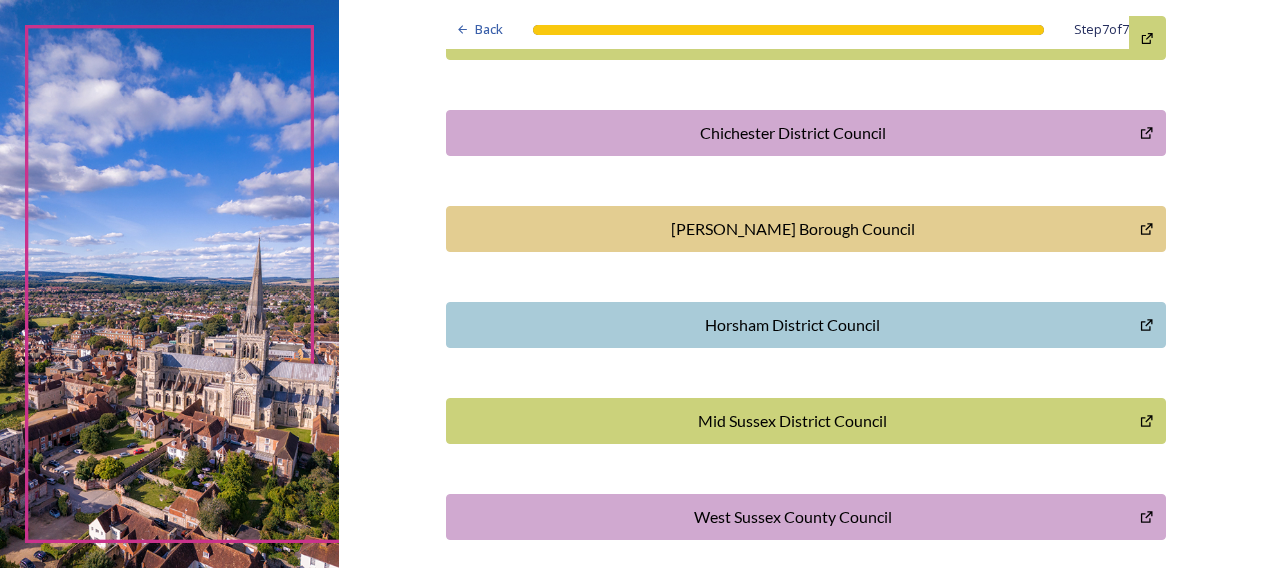 scroll, scrollTop: 716, scrollLeft: 0, axis: vertical 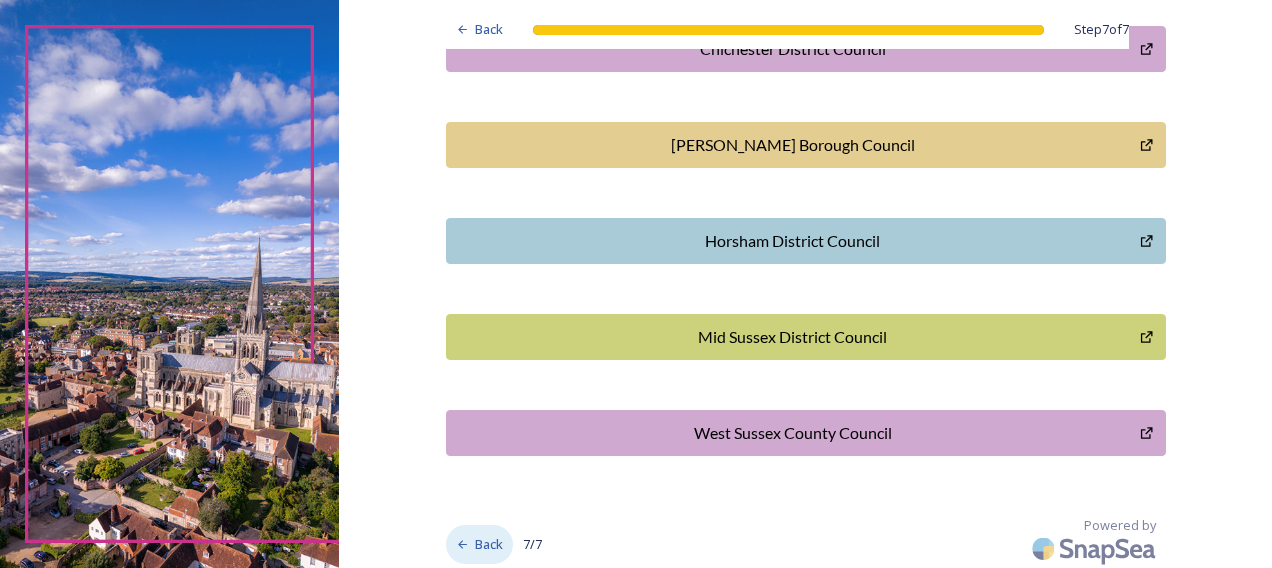 click on "Back" at bounding box center (489, 544) 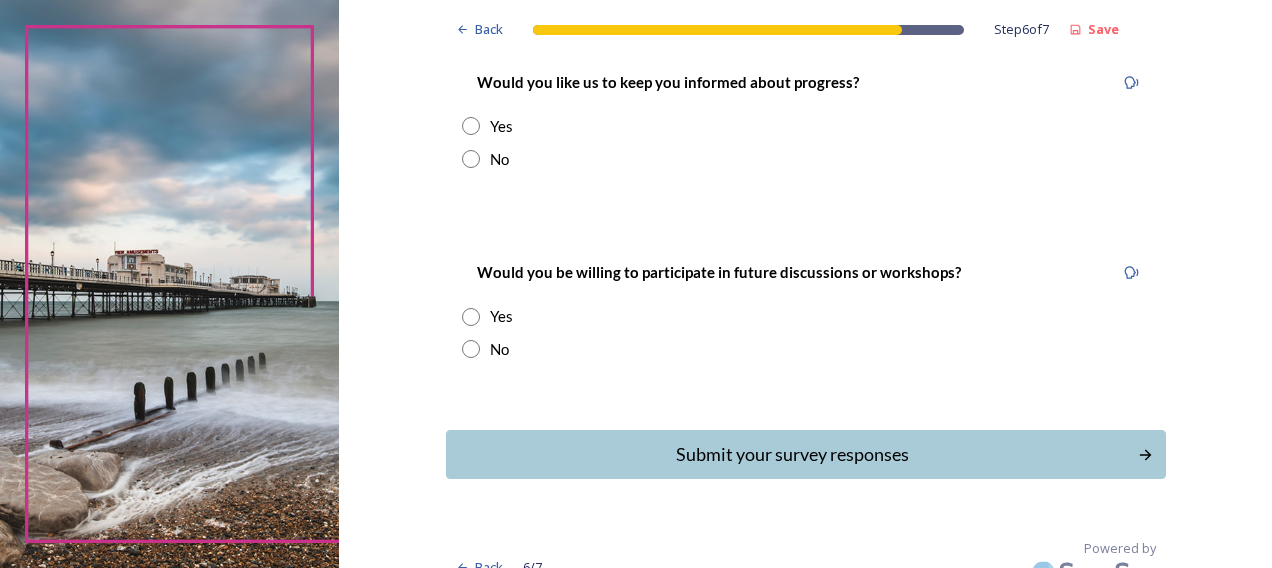 scroll, scrollTop: 316, scrollLeft: 0, axis: vertical 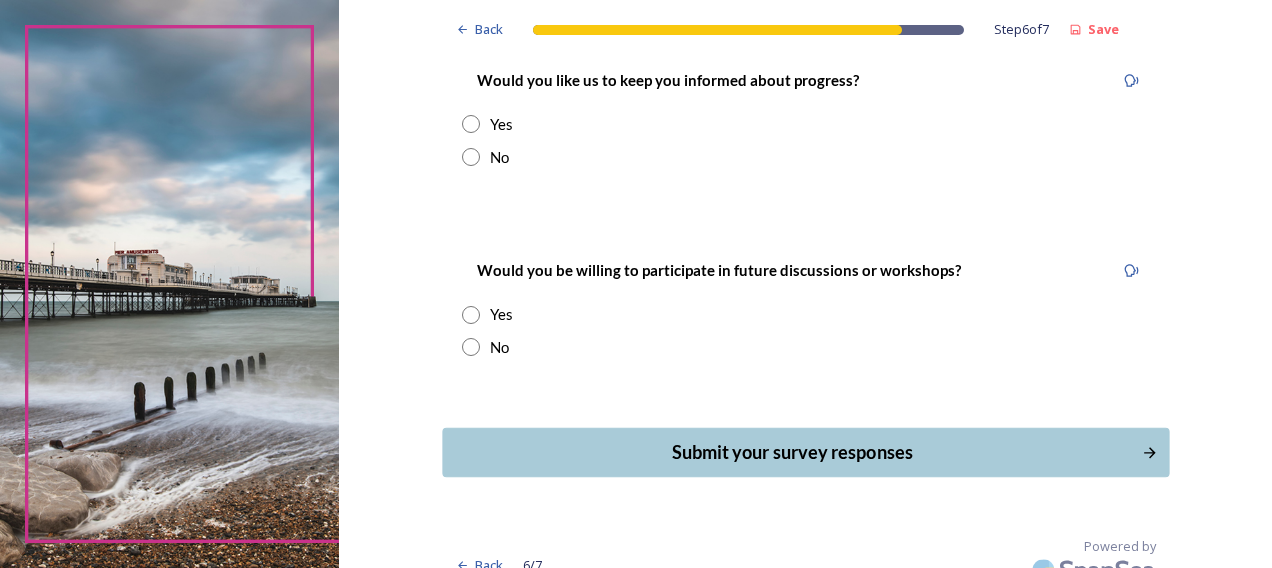 click on "Submit your survey responses" at bounding box center (791, 452) 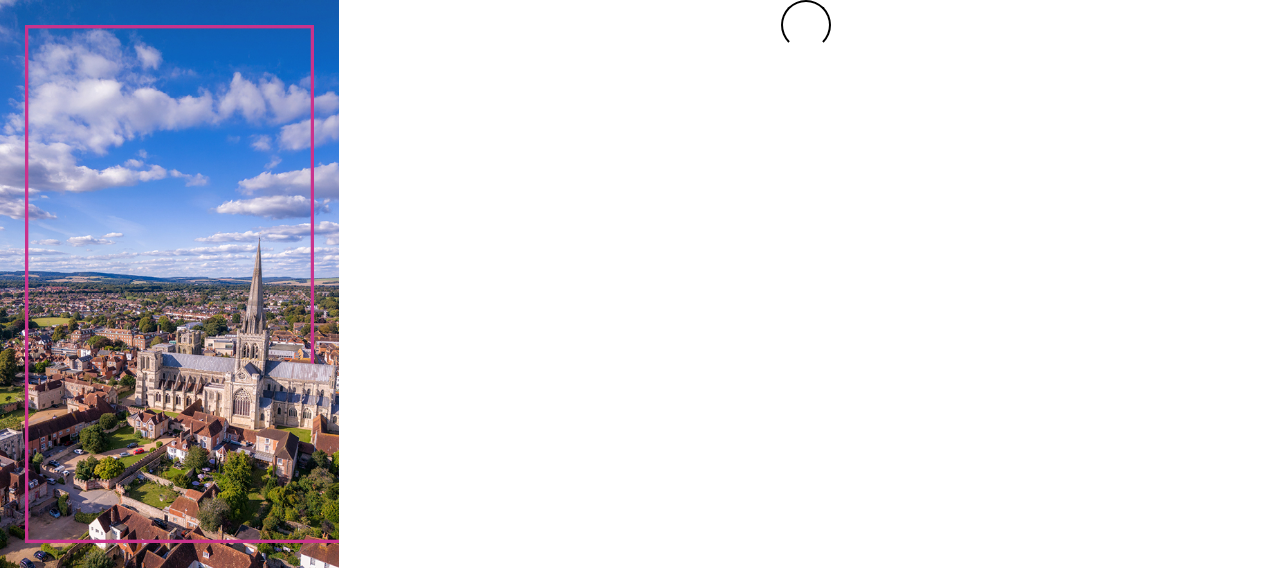 scroll, scrollTop: 0, scrollLeft: 0, axis: both 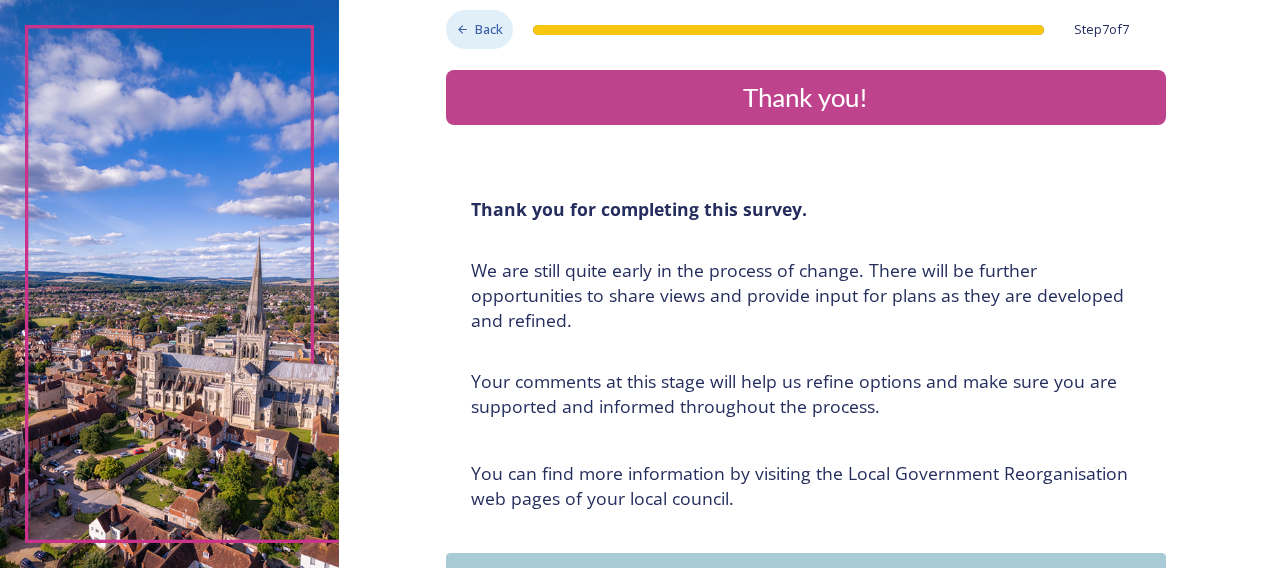 click on "Back" at bounding box center (489, 29) 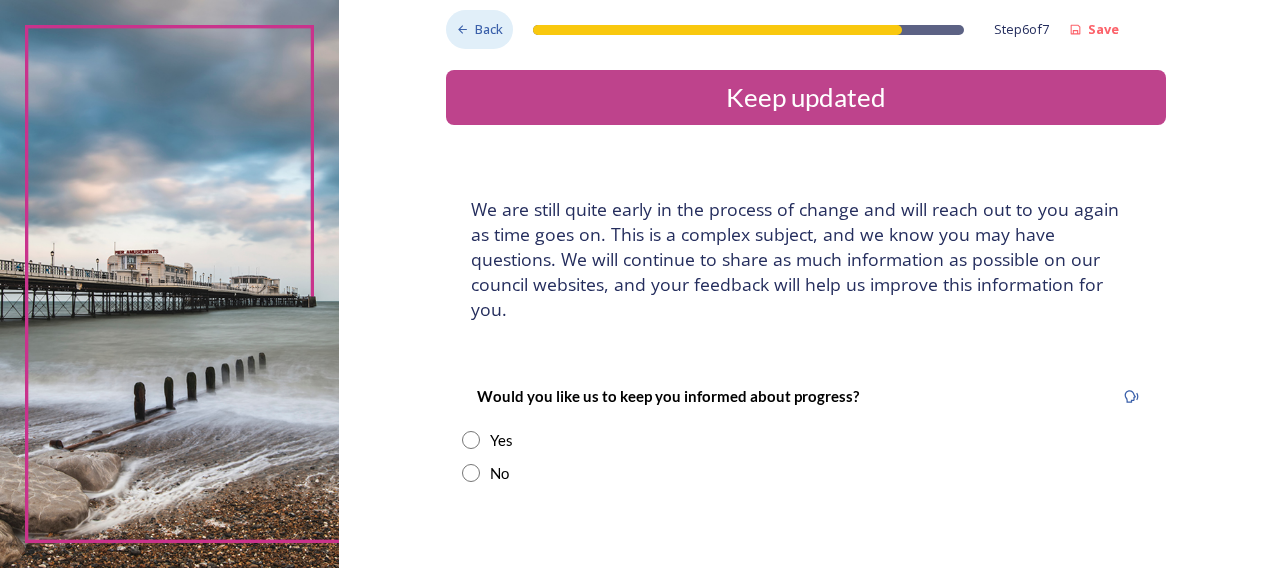 click on "Back" at bounding box center (489, 29) 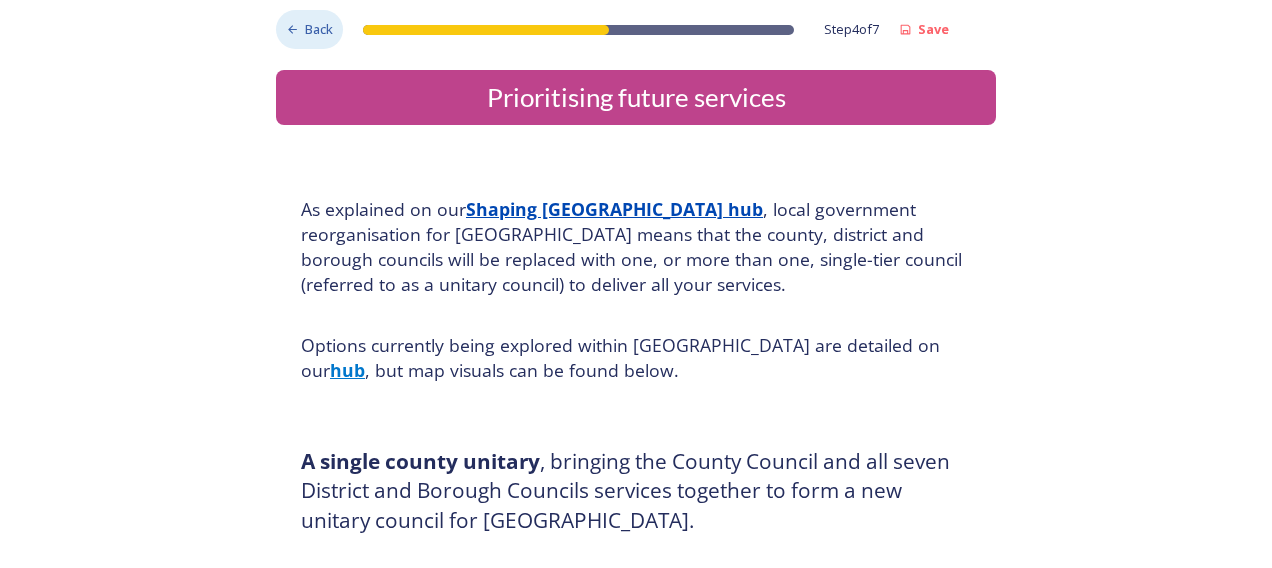 click on "Back" at bounding box center [319, 29] 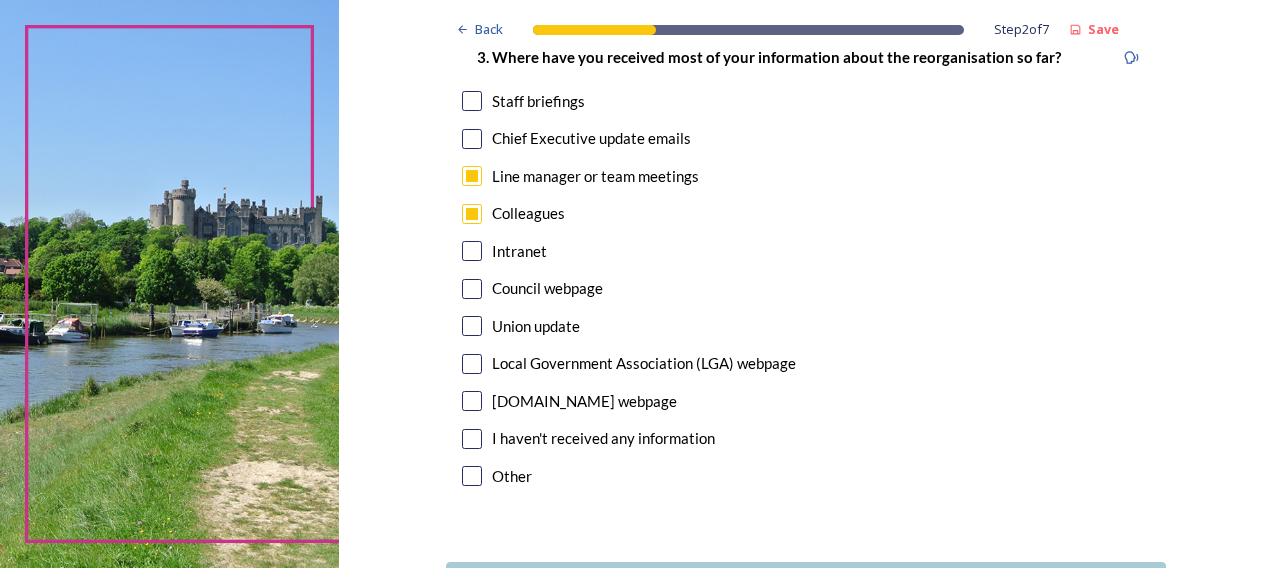 scroll, scrollTop: 1237, scrollLeft: 0, axis: vertical 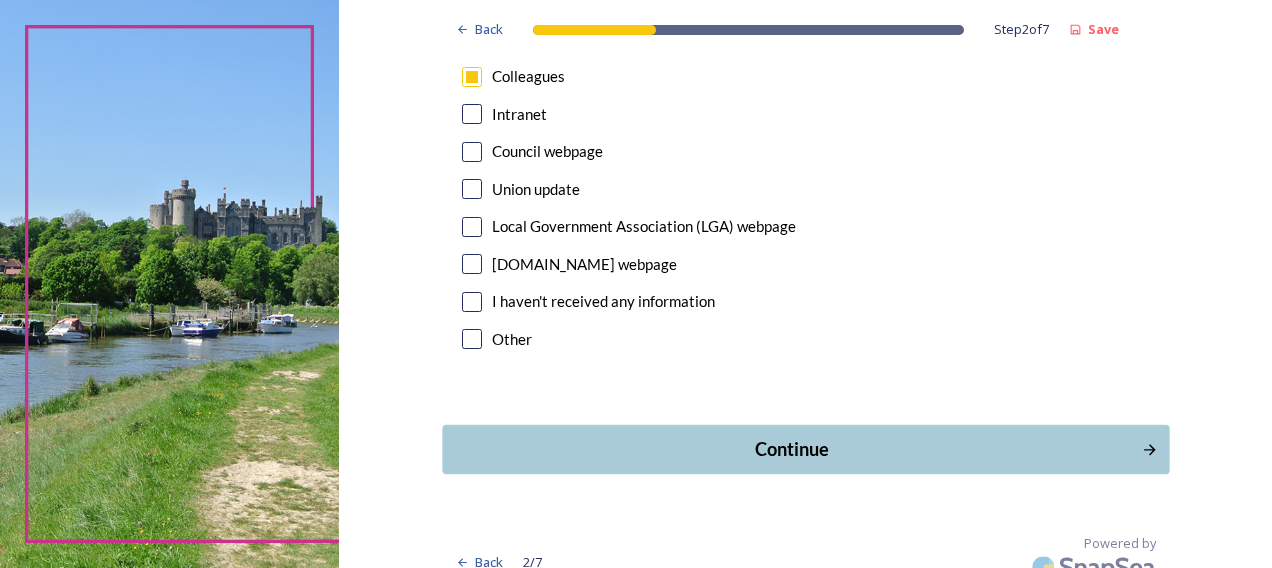 click on "Continue" at bounding box center (791, 449) 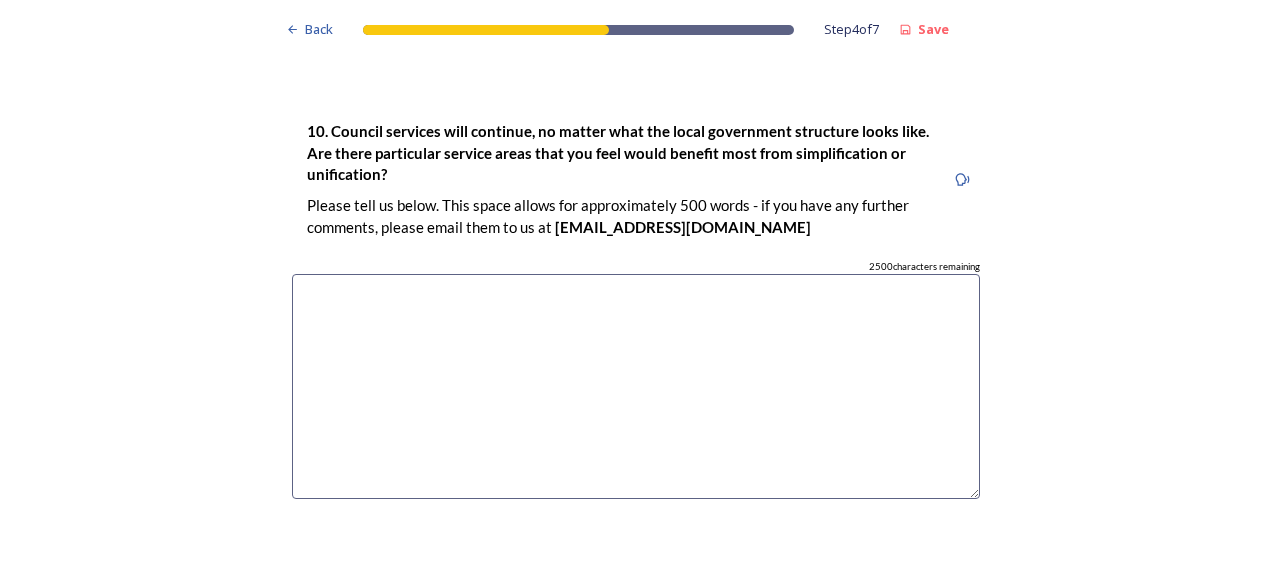 scroll, scrollTop: 5854, scrollLeft: 0, axis: vertical 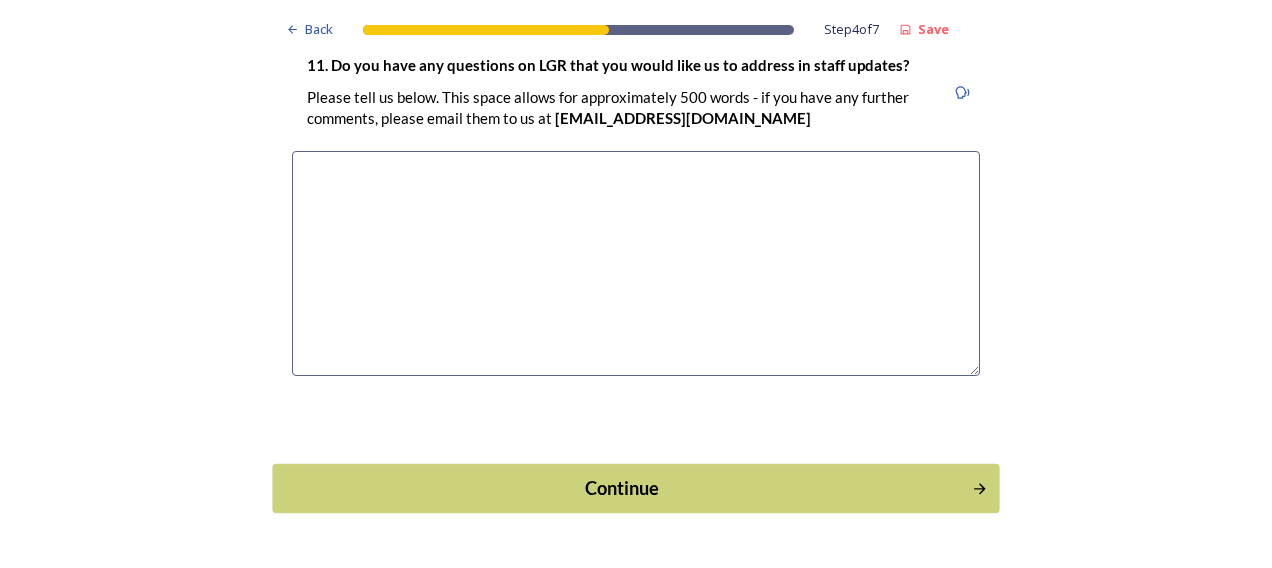 click on "Continue" at bounding box center (635, 488) 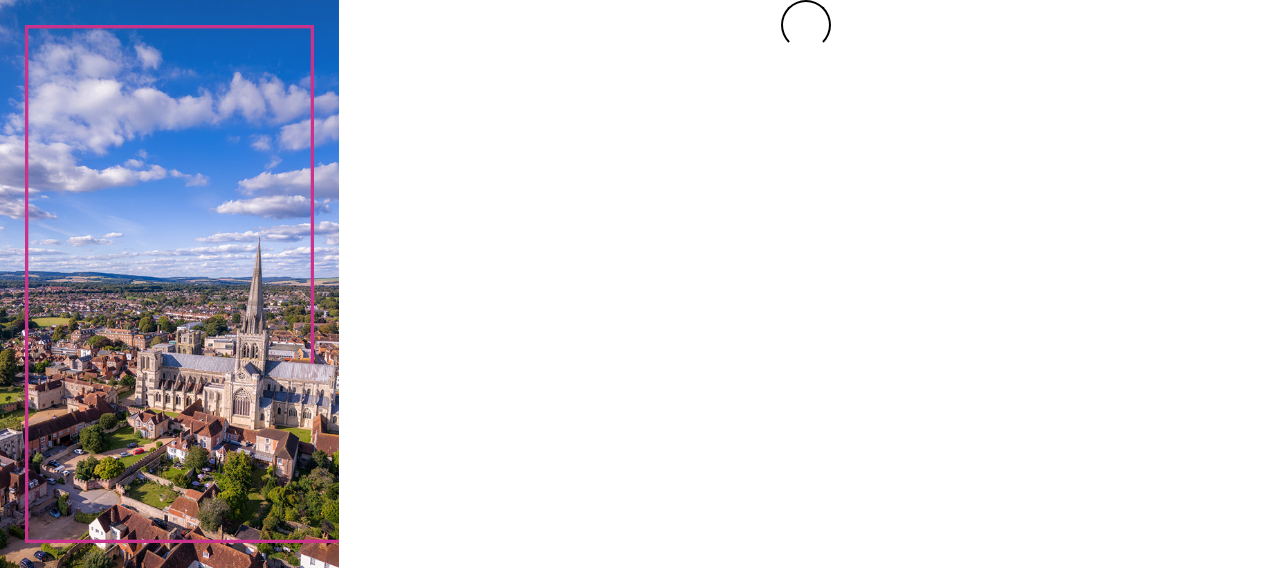 scroll, scrollTop: 0, scrollLeft: 0, axis: both 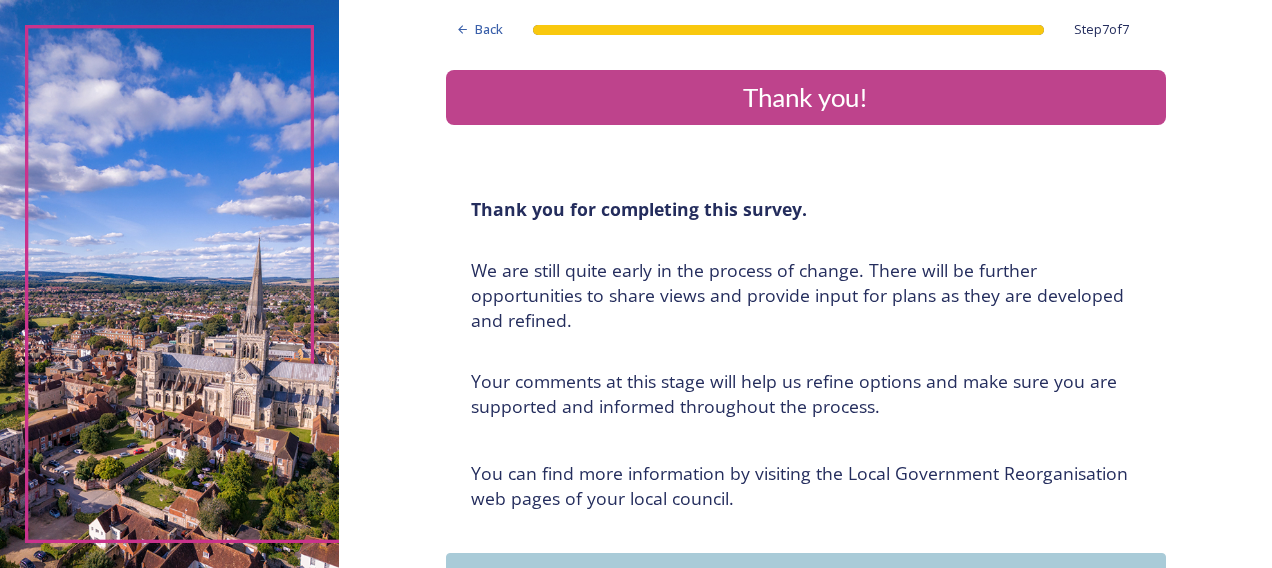 drag, startPoint x: 886, startPoint y: 182, endPoint x: 829, endPoint y: -42, distance: 231.13849 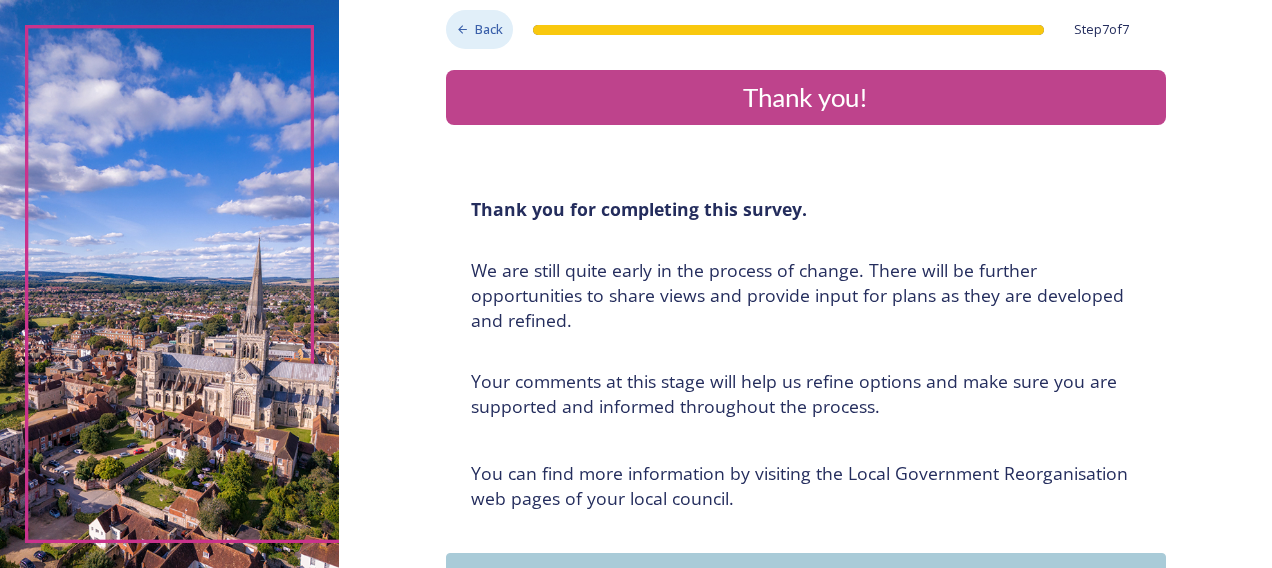 click on "Back" at bounding box center [489, 29] 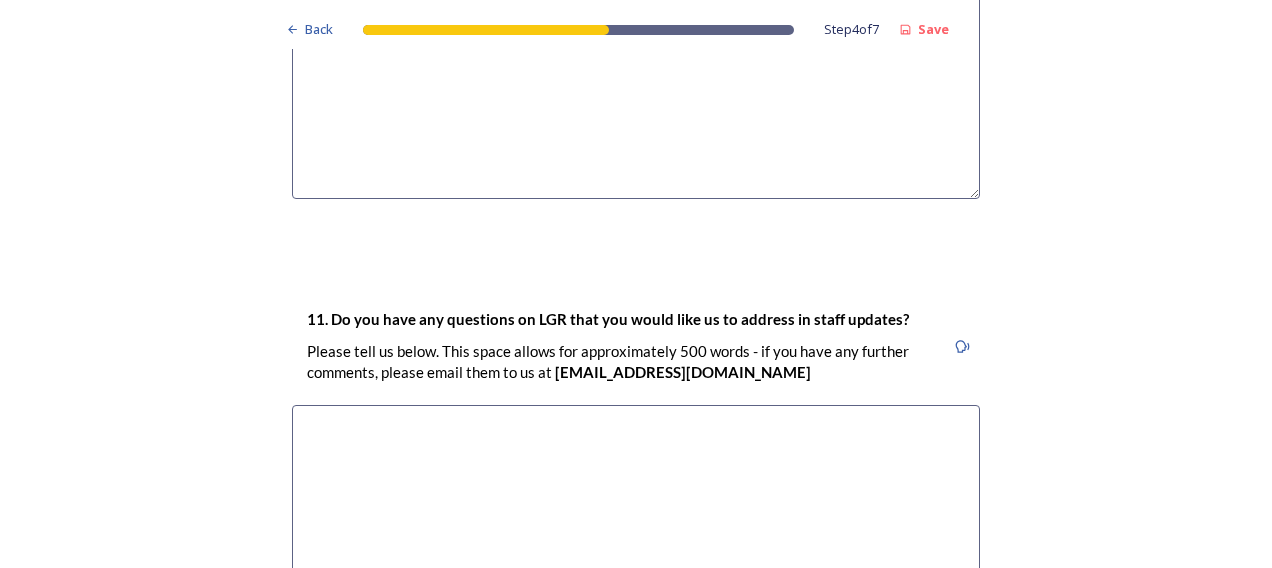 scroll, scrollTop: 5854, scrollLeft: 0, axis: vertical 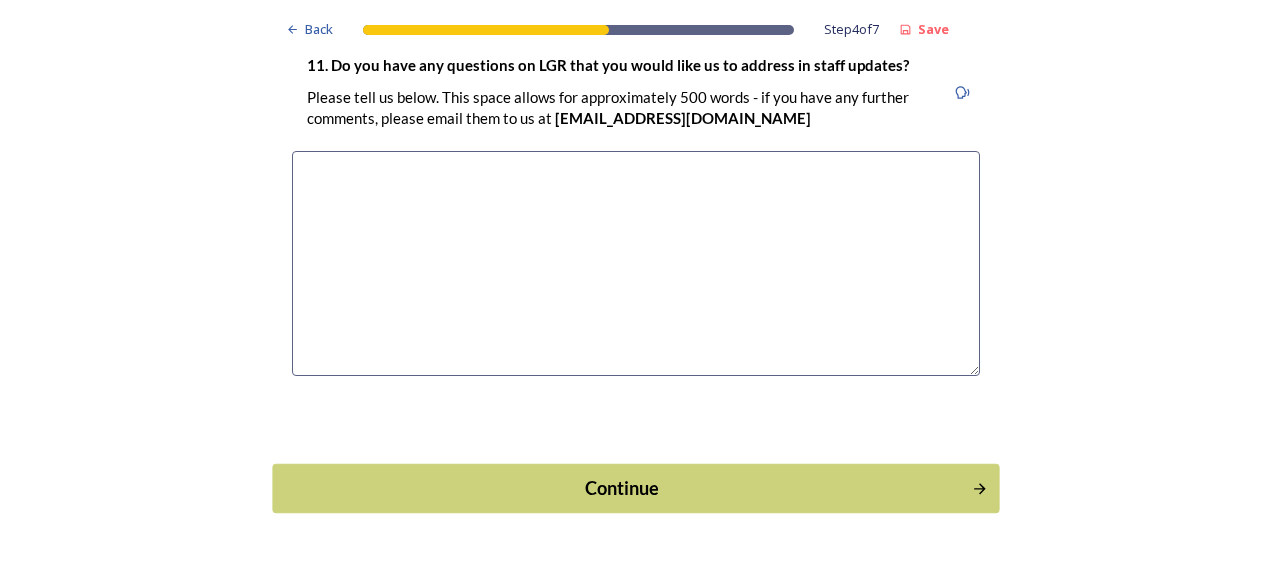 click on "Continue" at bounding box center [622, 488] 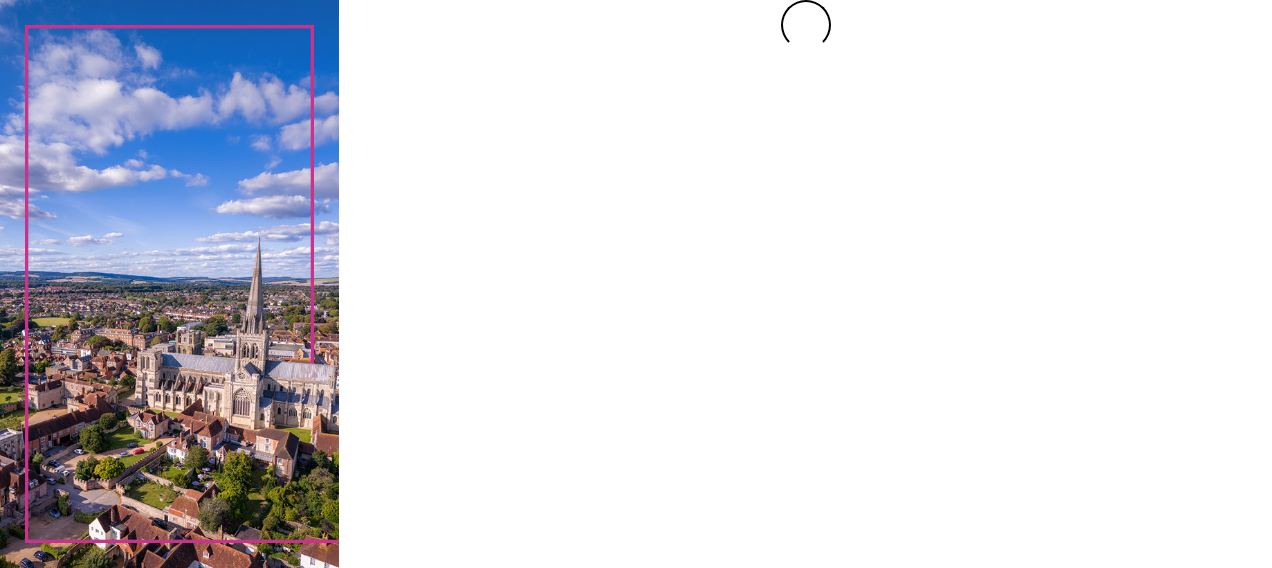 scroll, scrollTop: 0, scrollLeft: 0, axis: both 